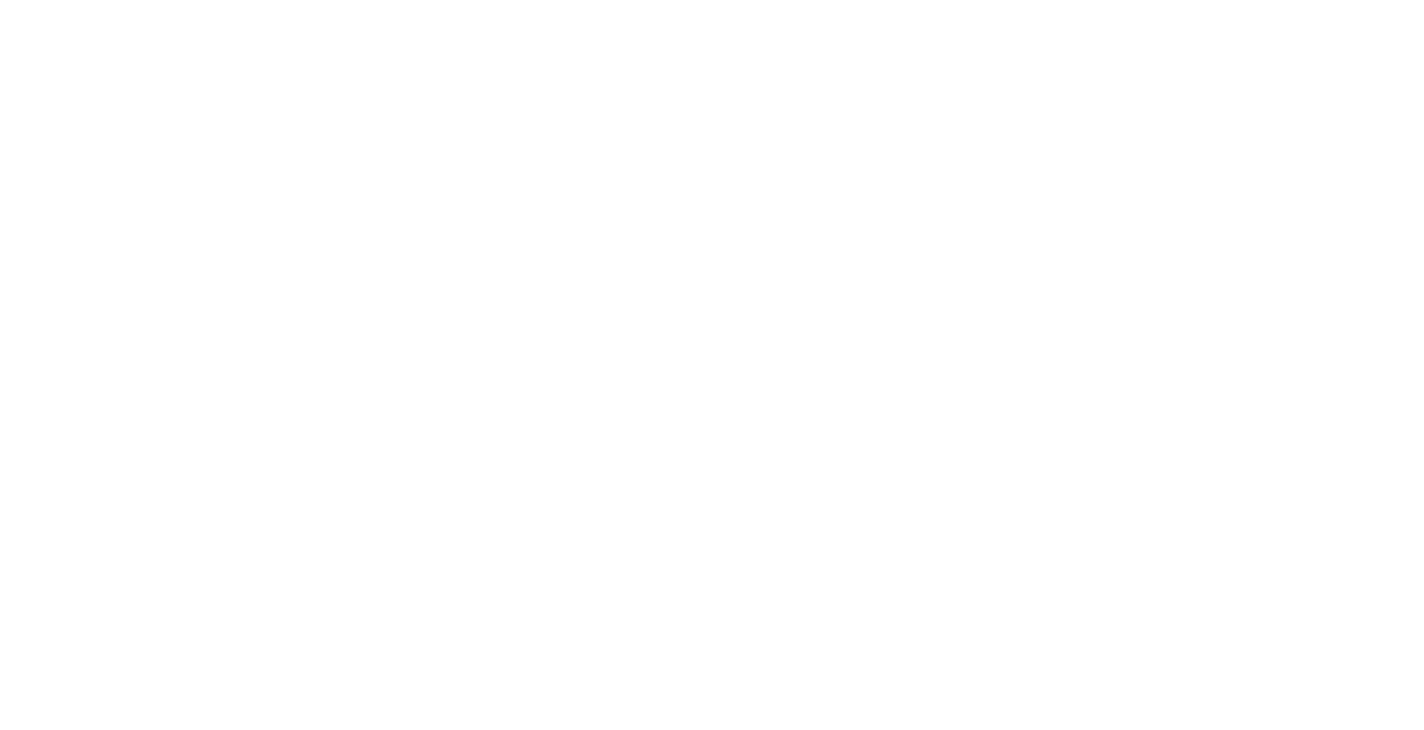 scroll, scrollTop: 0, scrollLeft: 0, axis: both 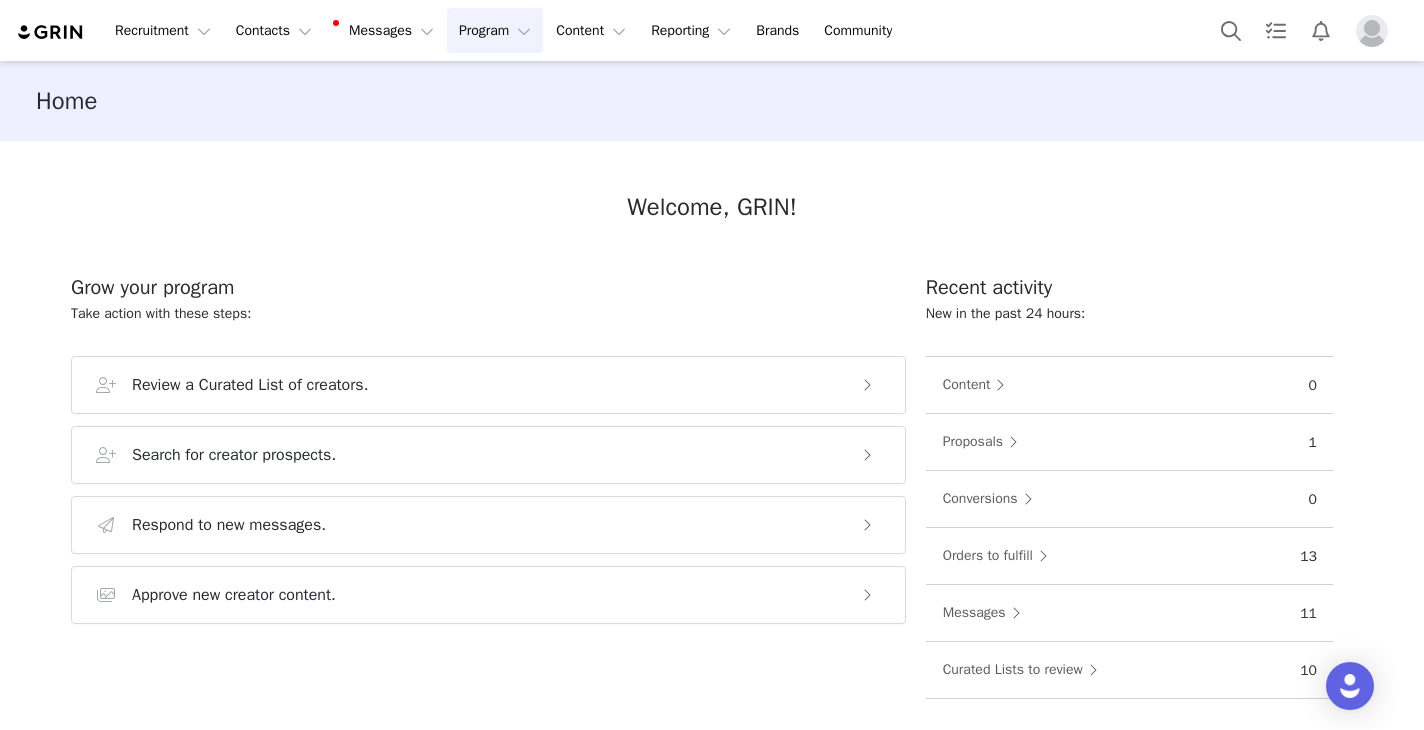 click on "Program Program" at bounding box center (495, 30) 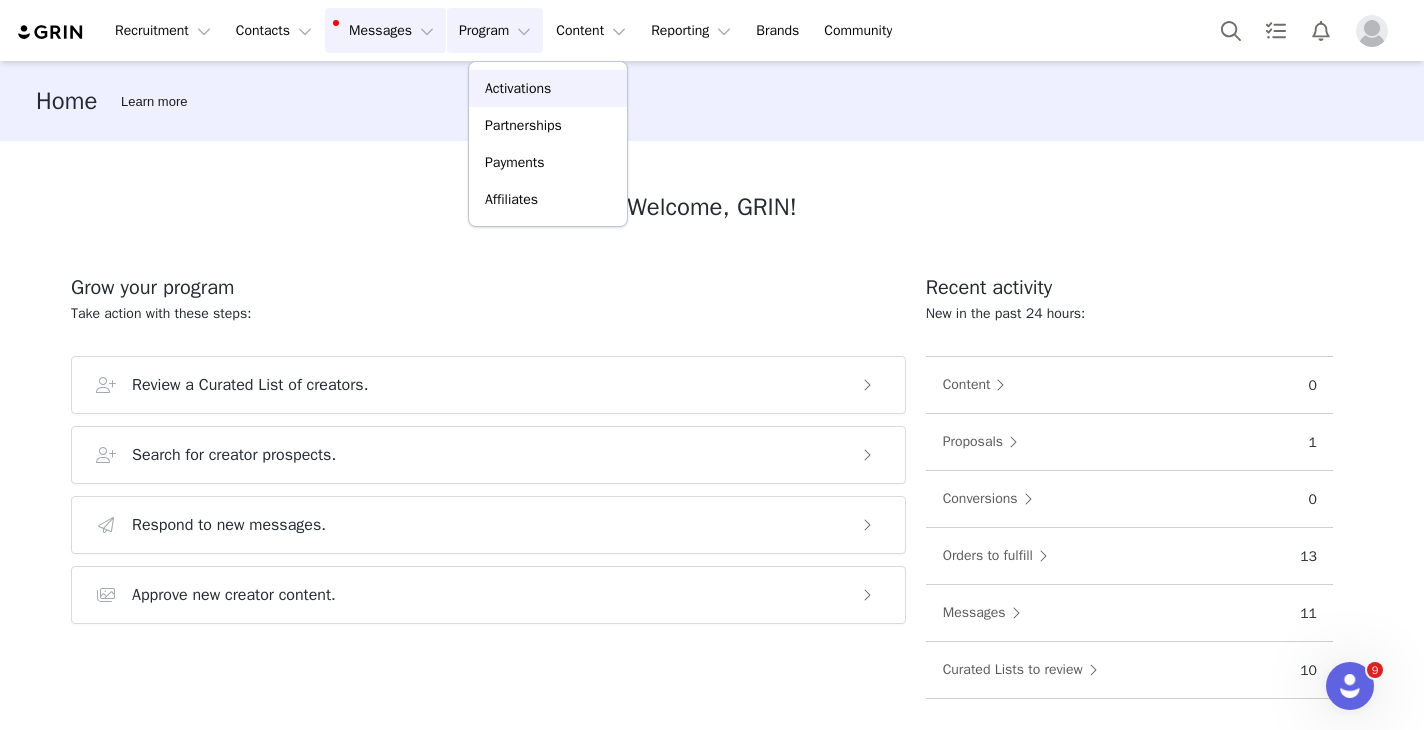 scroll, scrollTop: 0, scrollLeft: 0, axis: both 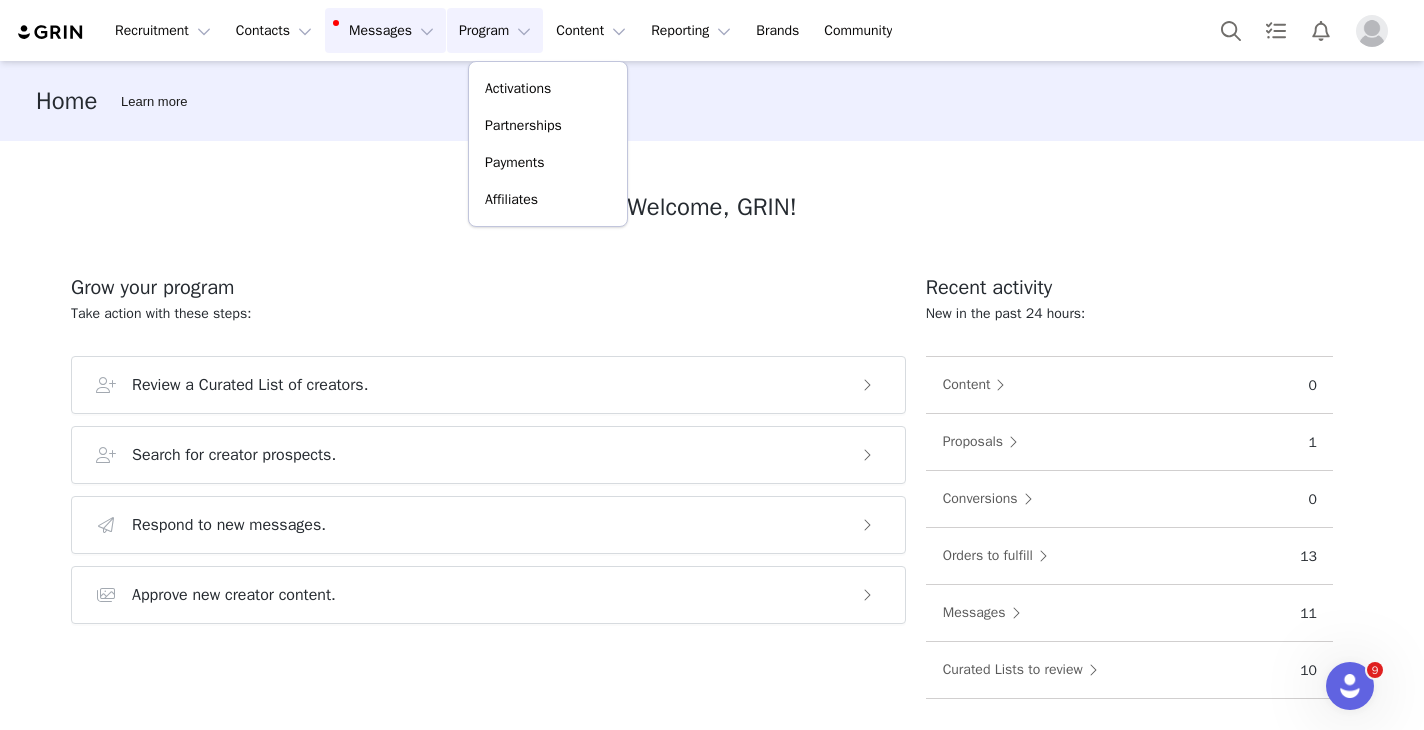 click on "Messages Messages" at bounding box center [385, 30] 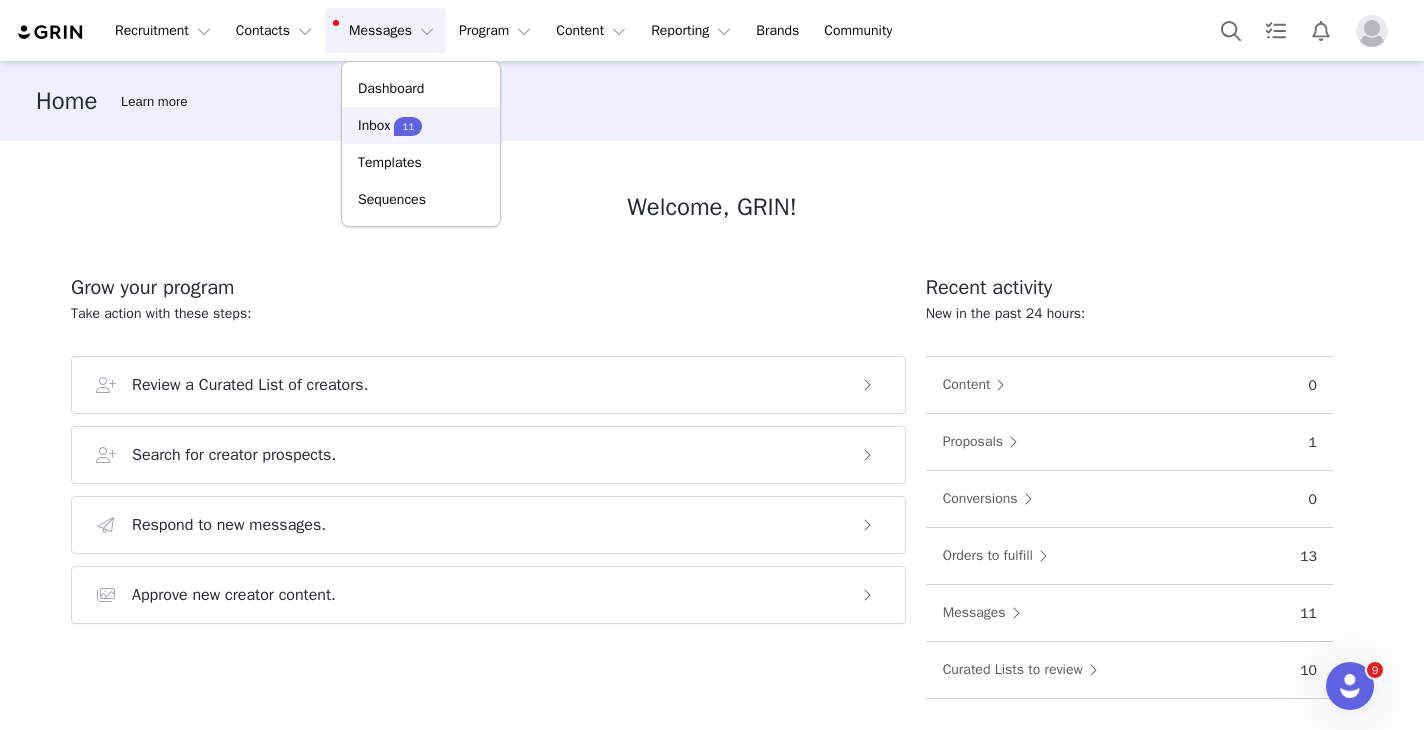 click on "Inbox" at bounding box center [374, 125] 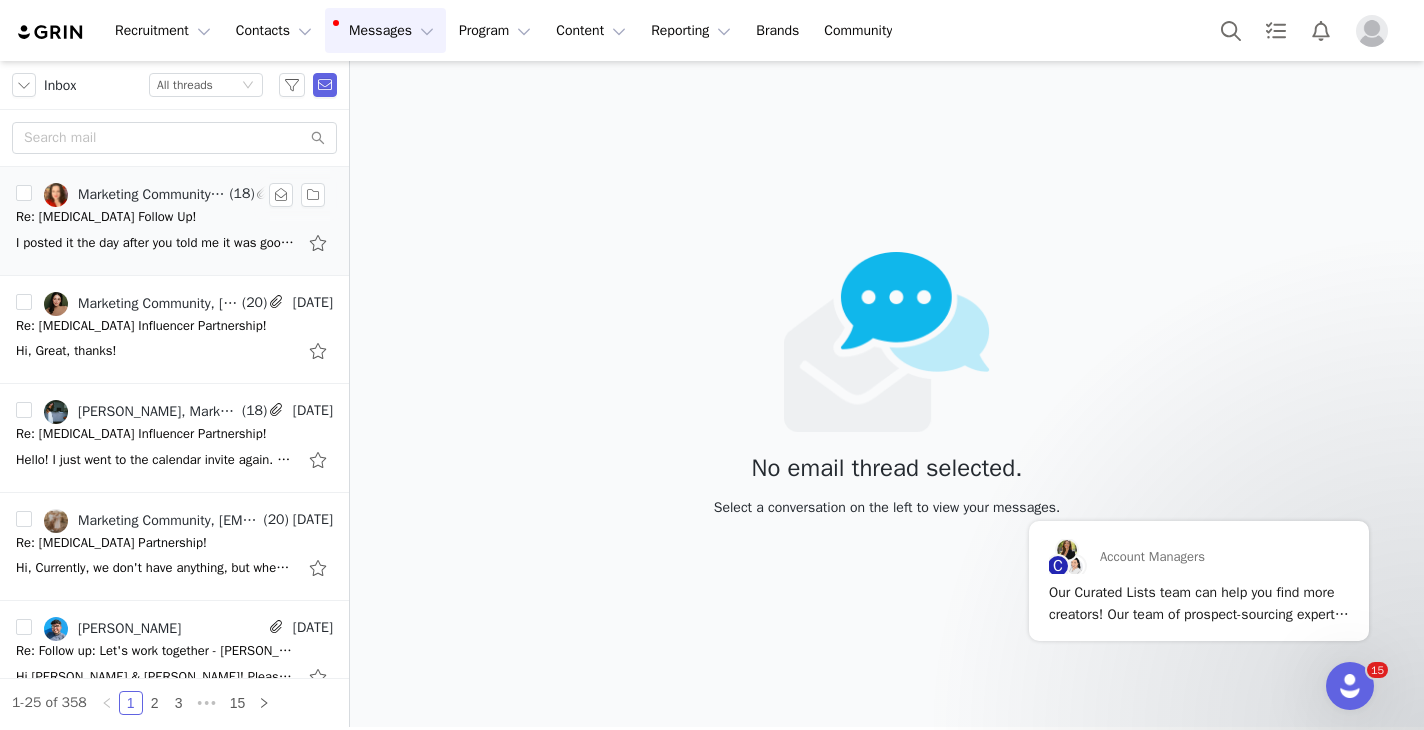 scroll, scrollTop: 0, scrollLeft: 0, axis: both 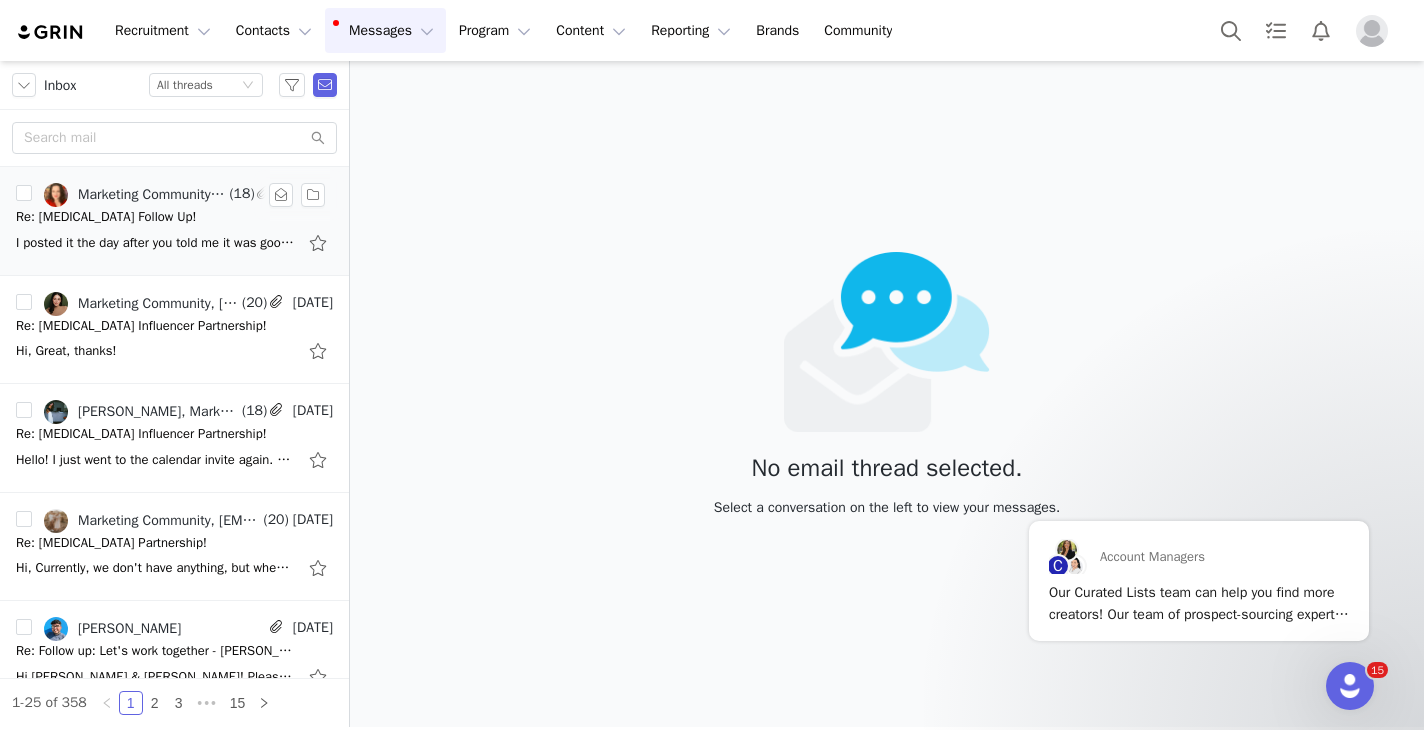click on "I posted it the day after you told me it was good to go. Do you need the link?
—Michelle
On Jul 9, 2025, at 11:49 AM, Marketing Community <community@cefaly.com> wrote:
﻿
Hi,
I wanted to follow up to see when your video will be posted :)" at bounding box center (156, 243) 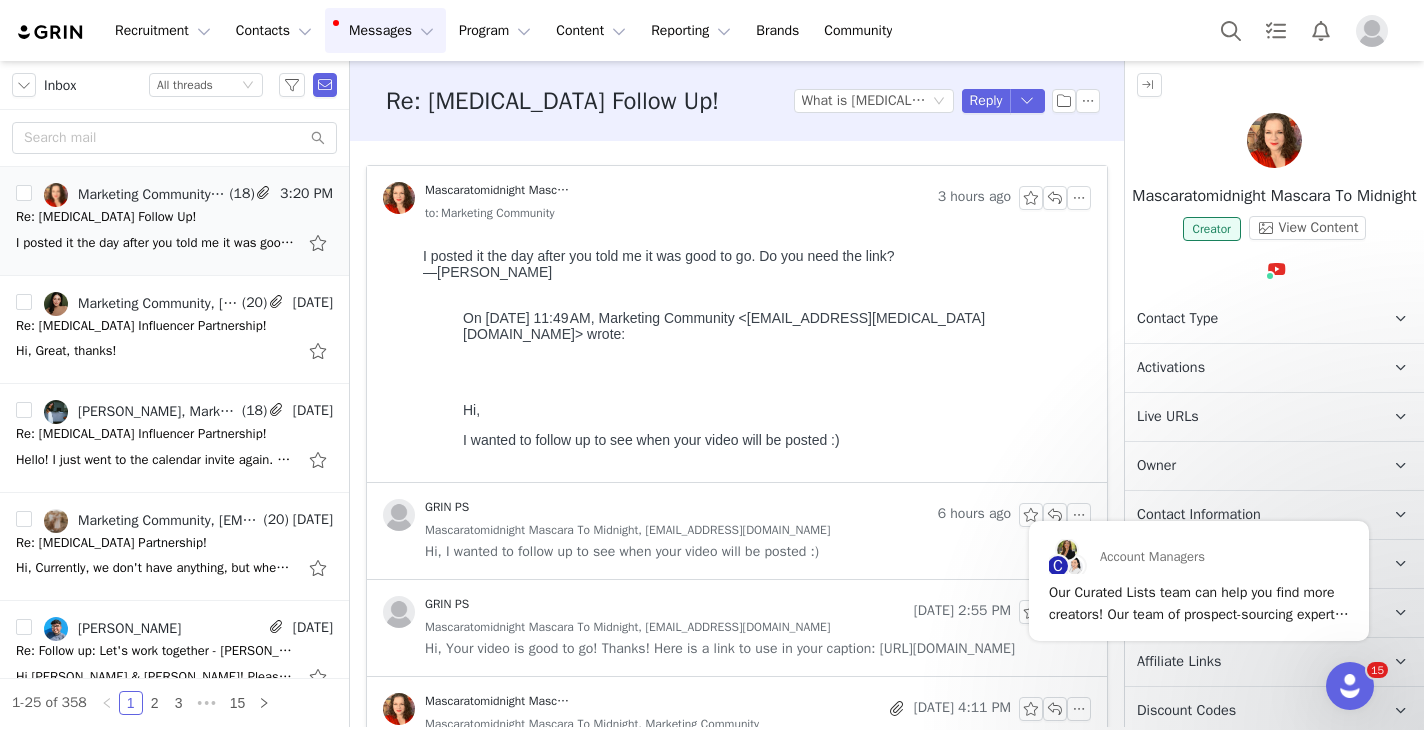 scroll, scrollTop: 0, scrollLeft: 0, axis: both 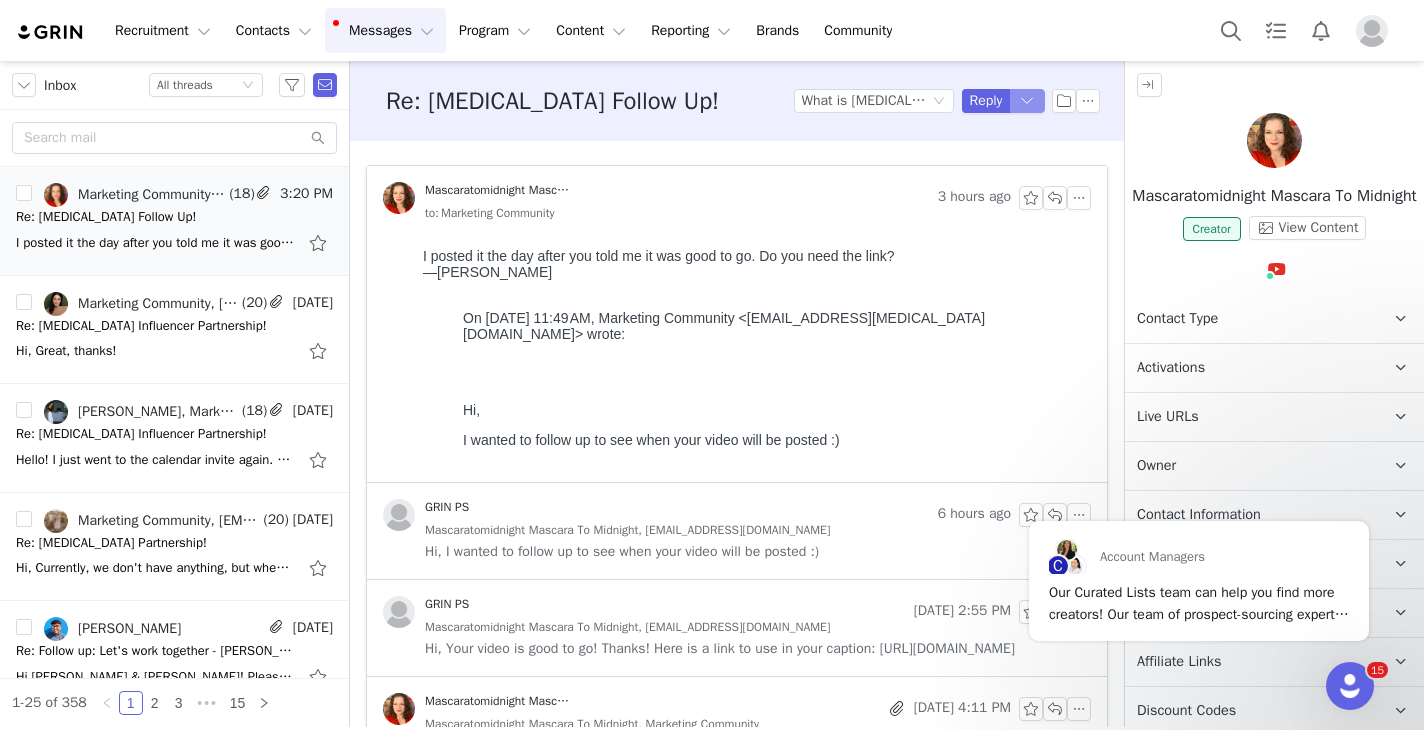 click at bounding box center (1028, 101) 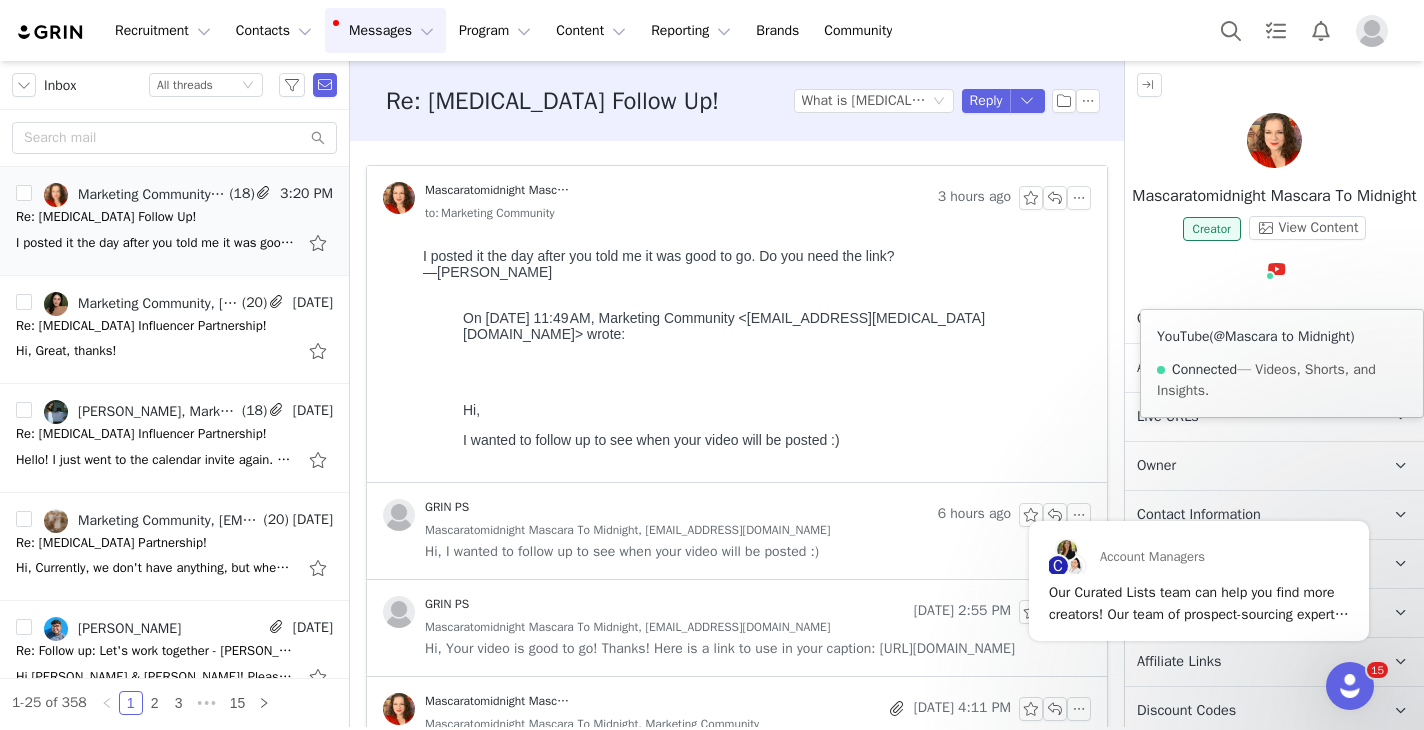 click on "@Mascara to Midnight" at bounding box center (1282, 336) 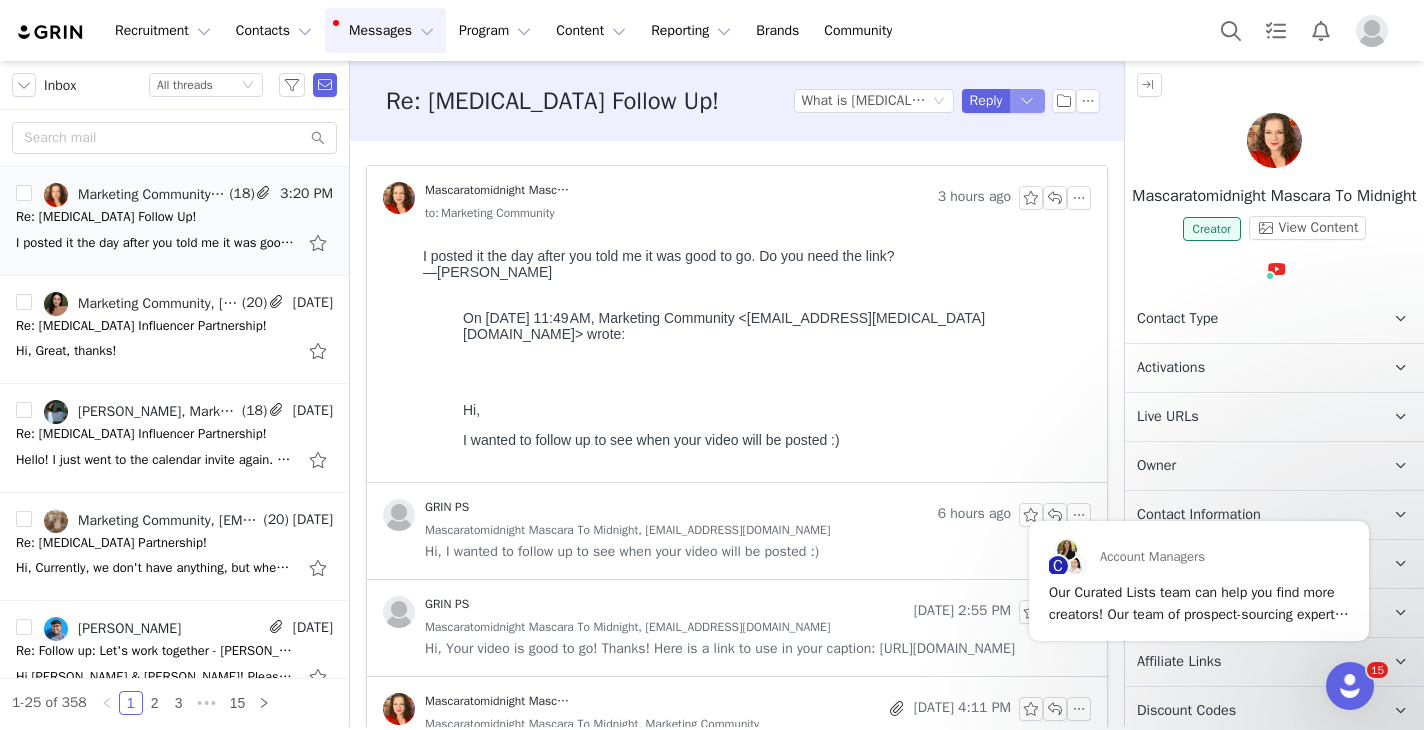 click at bounding box center (1028, 101) 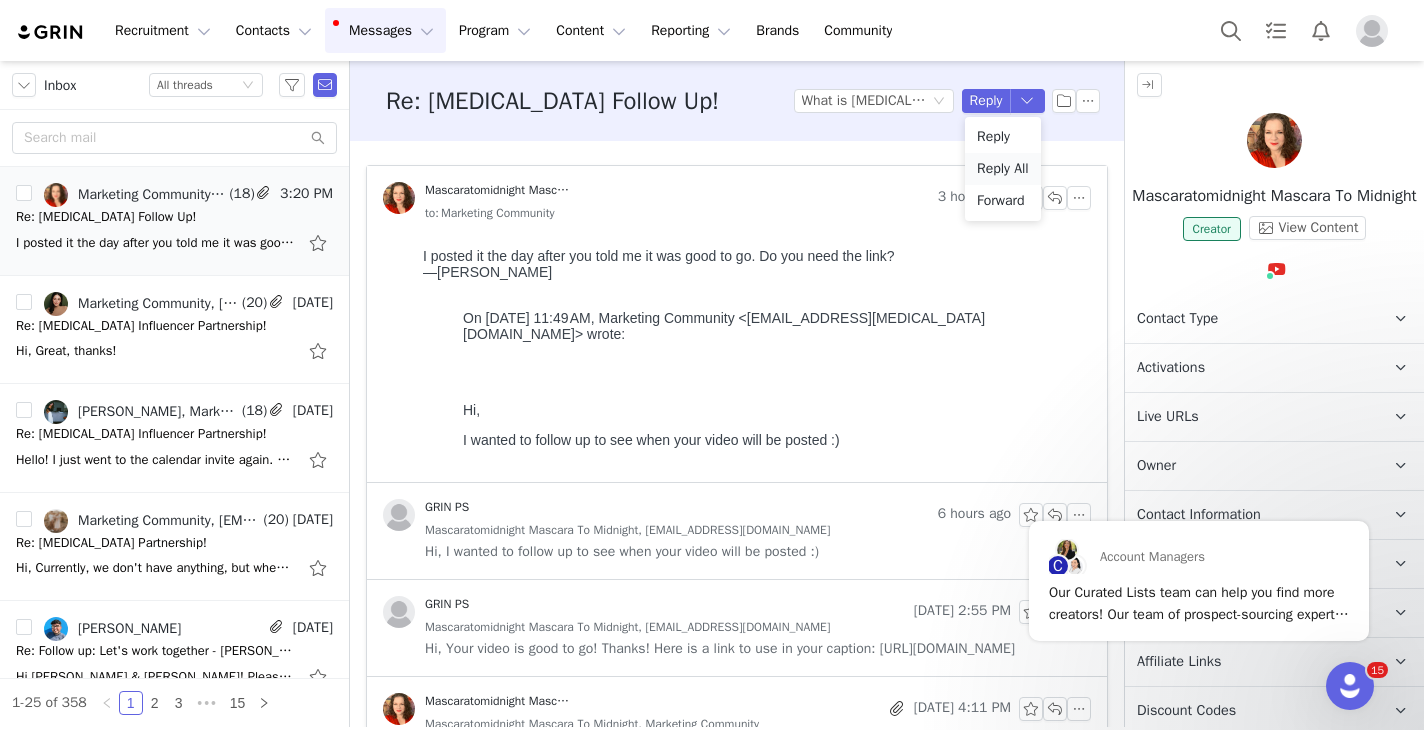click on "Reply All" at bounding box center (1003, 169) 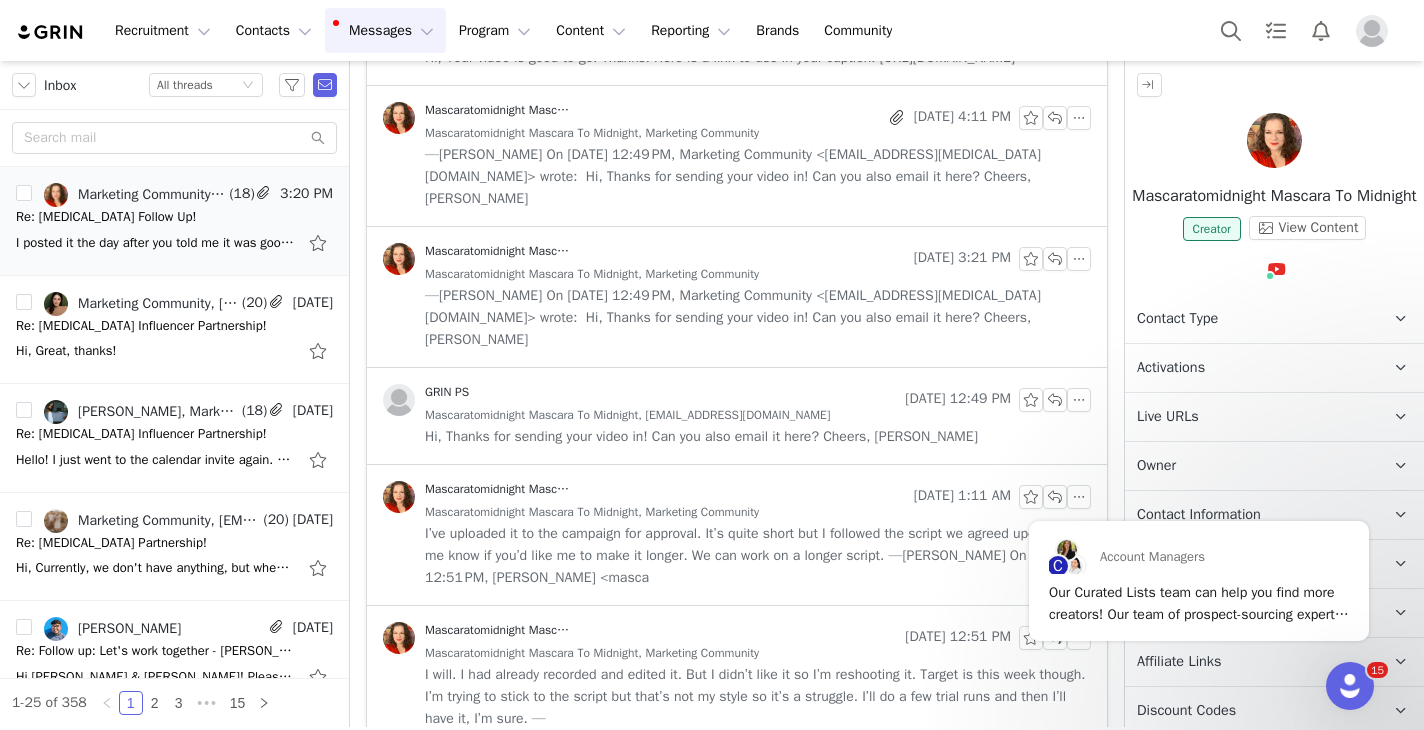 scroll, scrollTop: 1956, scrollLeft: 0, axis: vertical 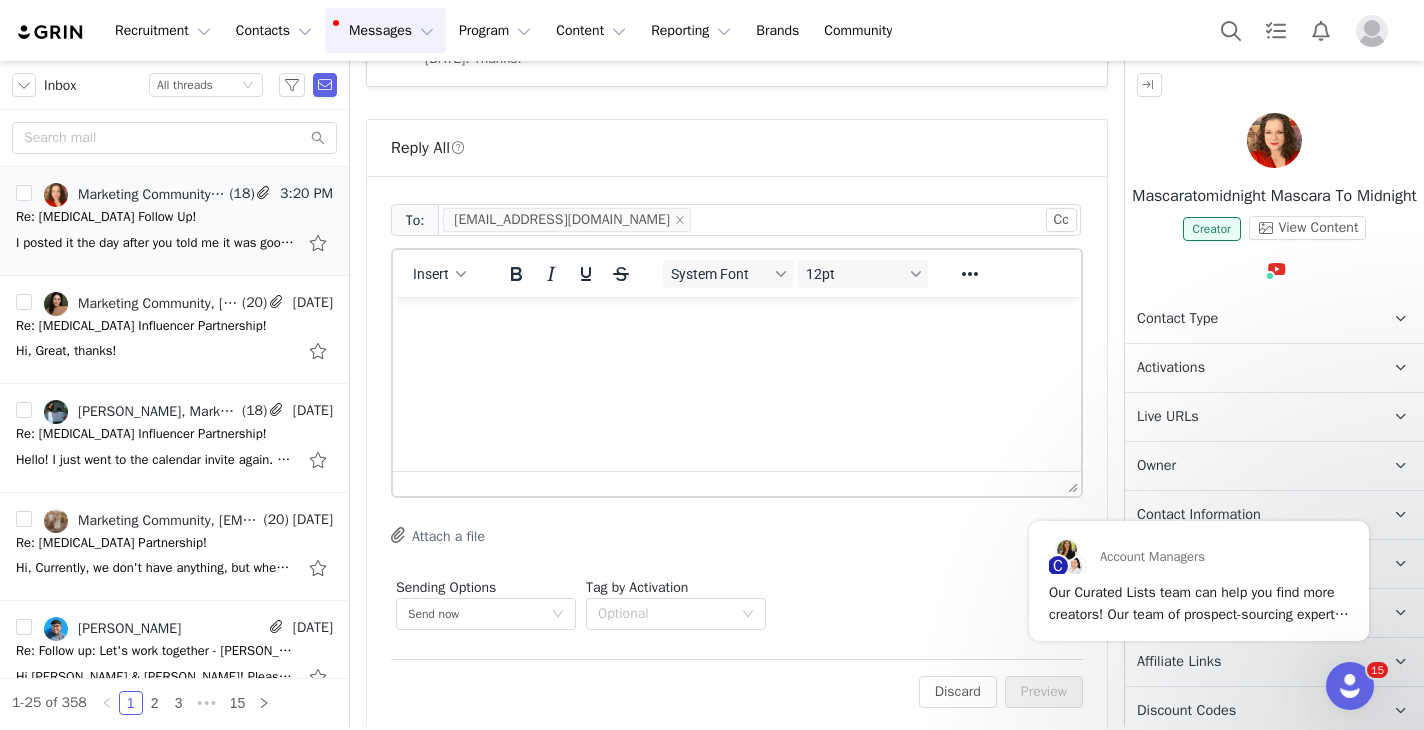 click at bounding box center [737, 324] 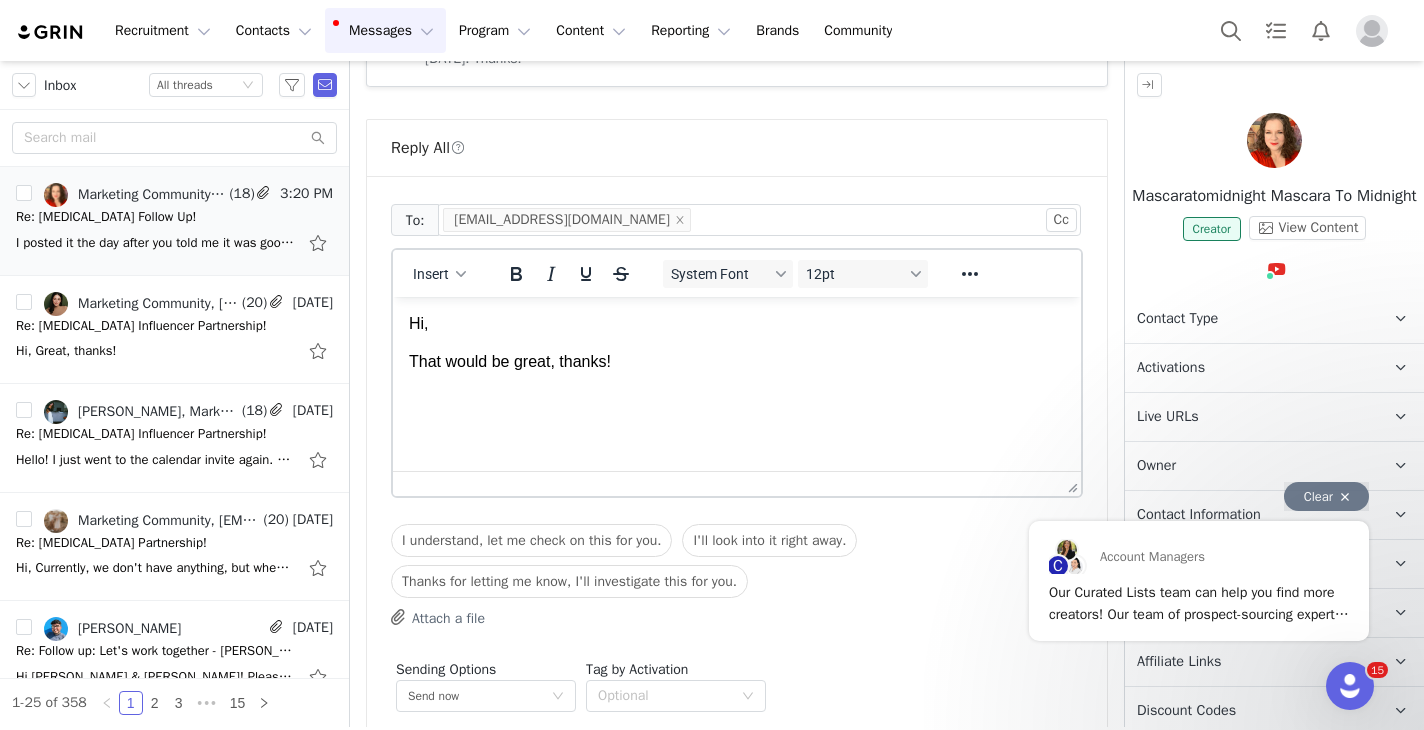 click on "Clear" at bounding box center [1326, 496] 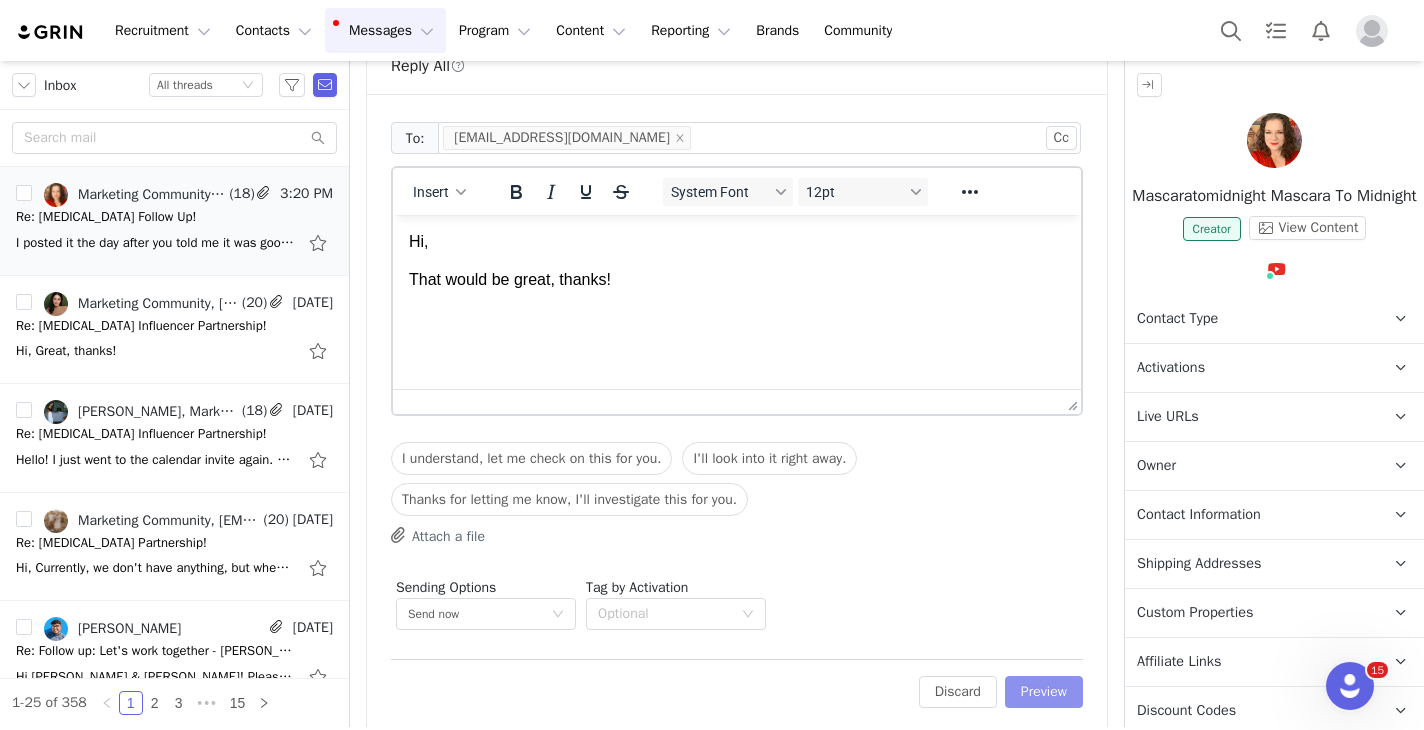 click on "Preview" at bounding box center [1044, 692] 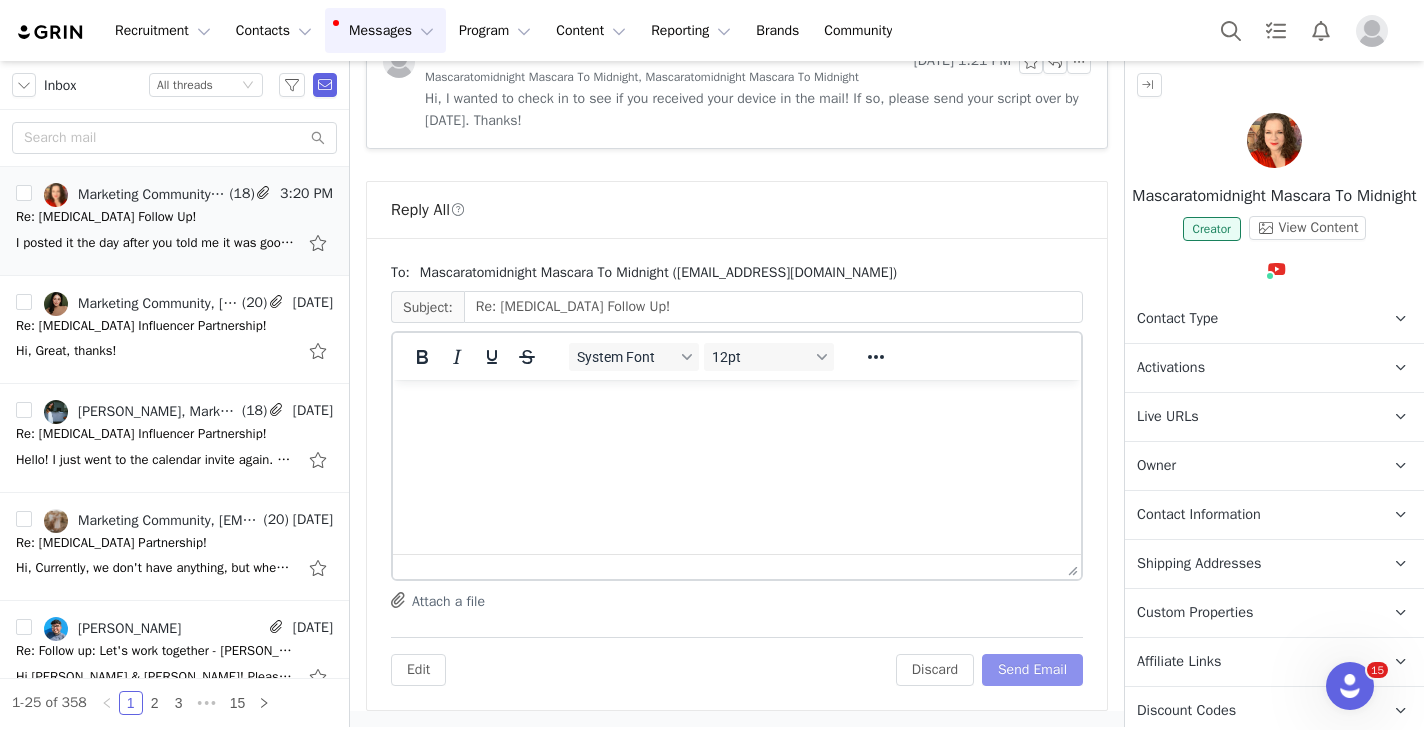scroll, scrollTop: 2467, scrollLeft: 0, axis: vertical 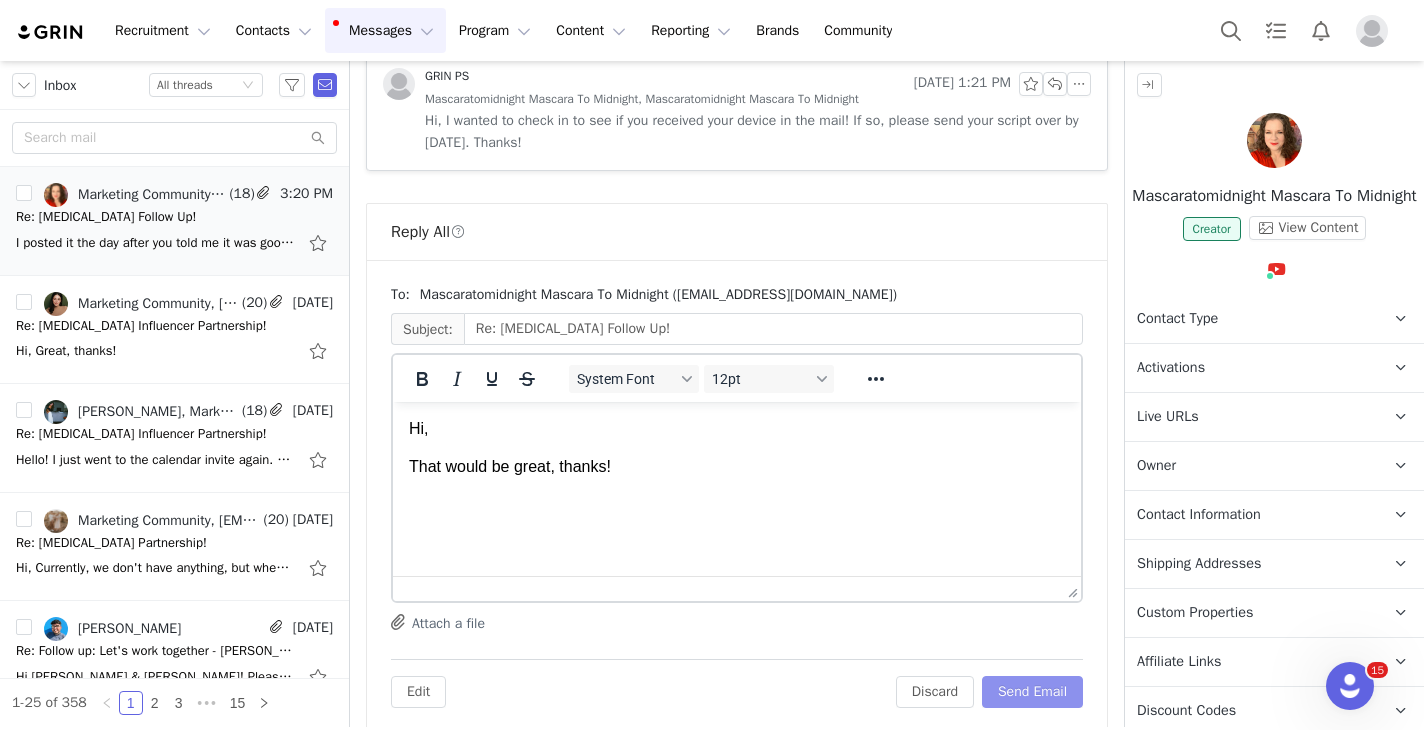 click on "Send Email" at bounding box center [1032, 692] 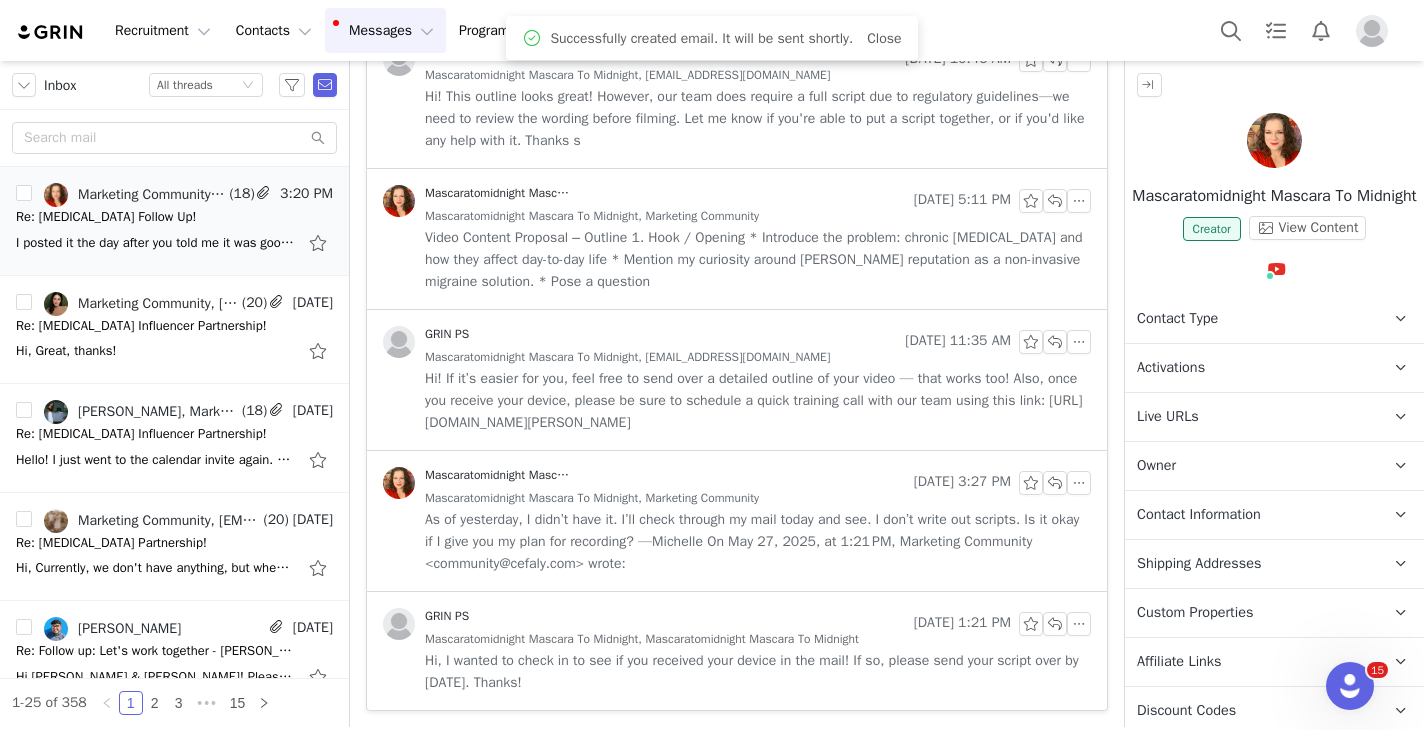 scroll, scrollTop: 1905, scrollLeft: 0, axis: vertical 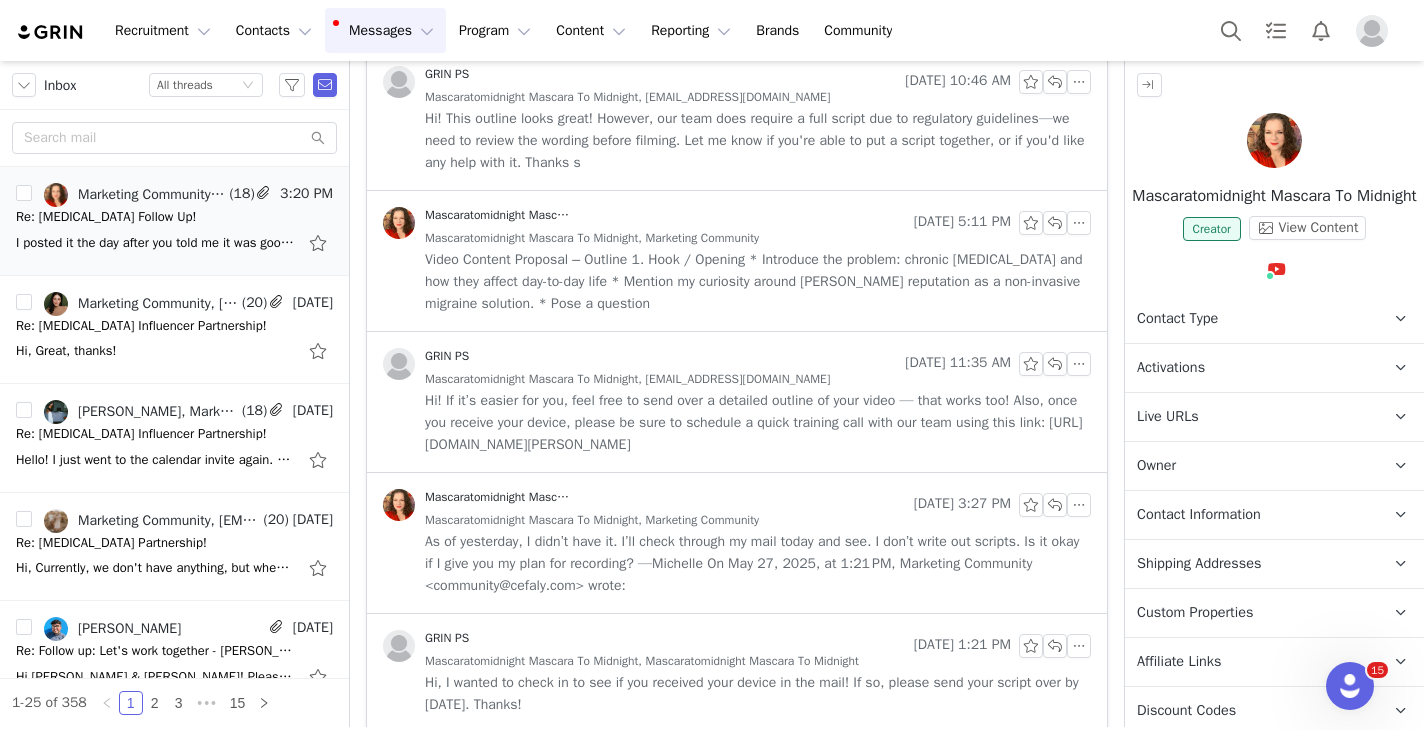 click on "Activations" at bounding box center [1171, 368] 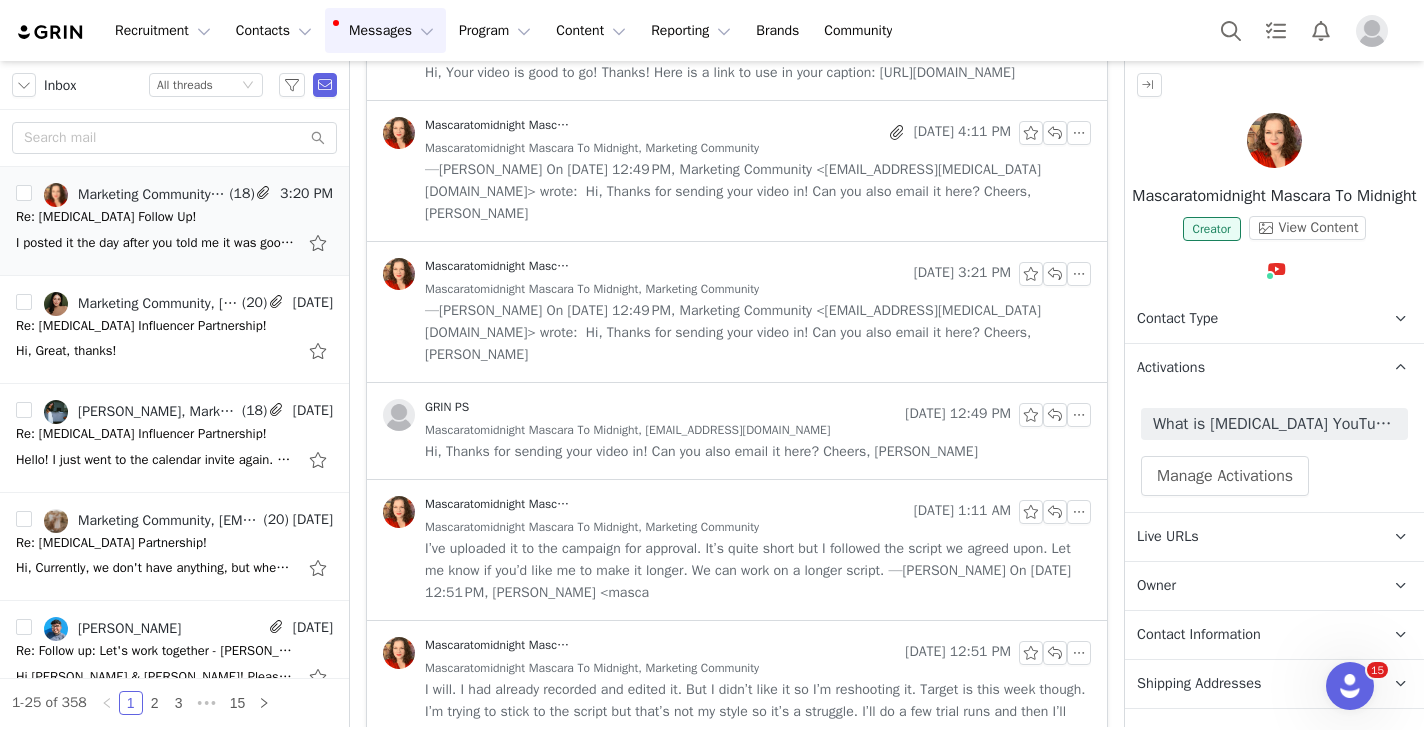 scroll, scrollTop: 0, scrollLeft: 0, axis: both 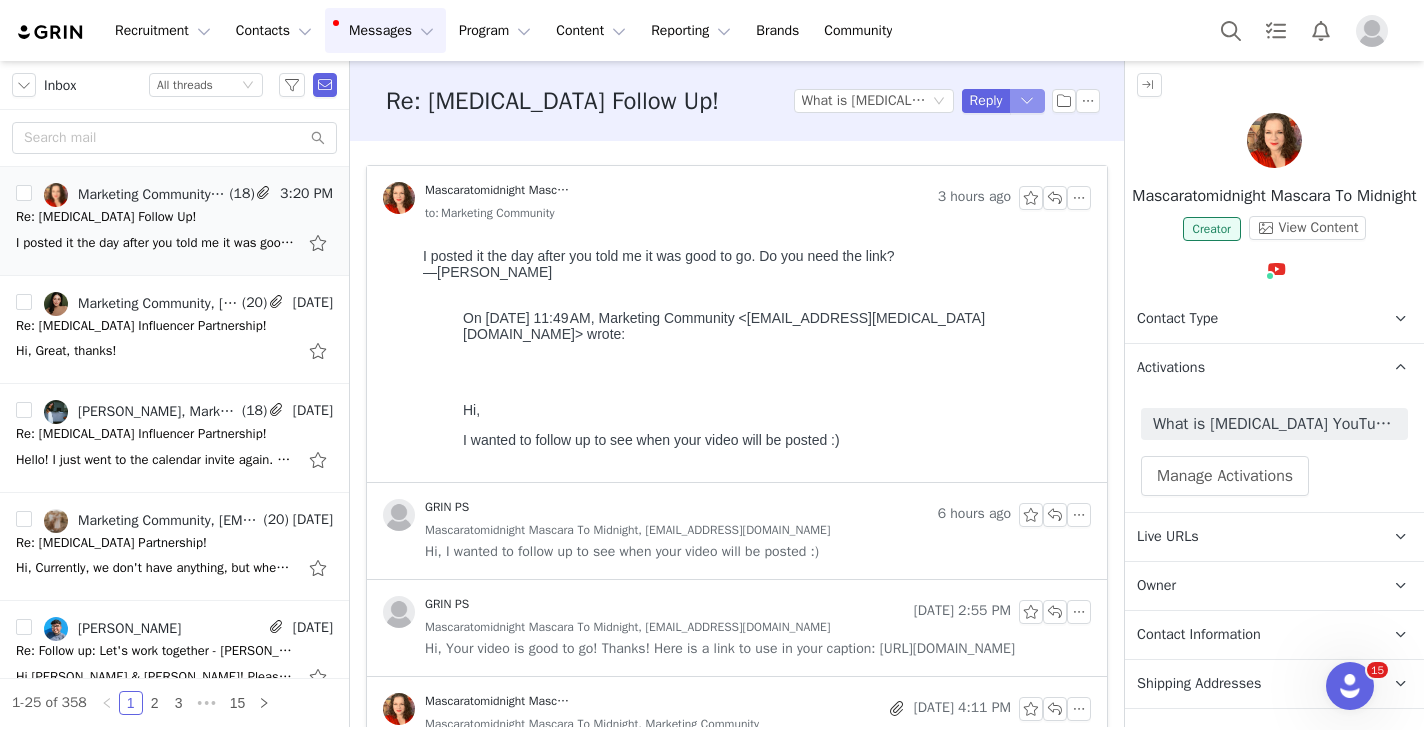 click at bounding box center [1028, 101] 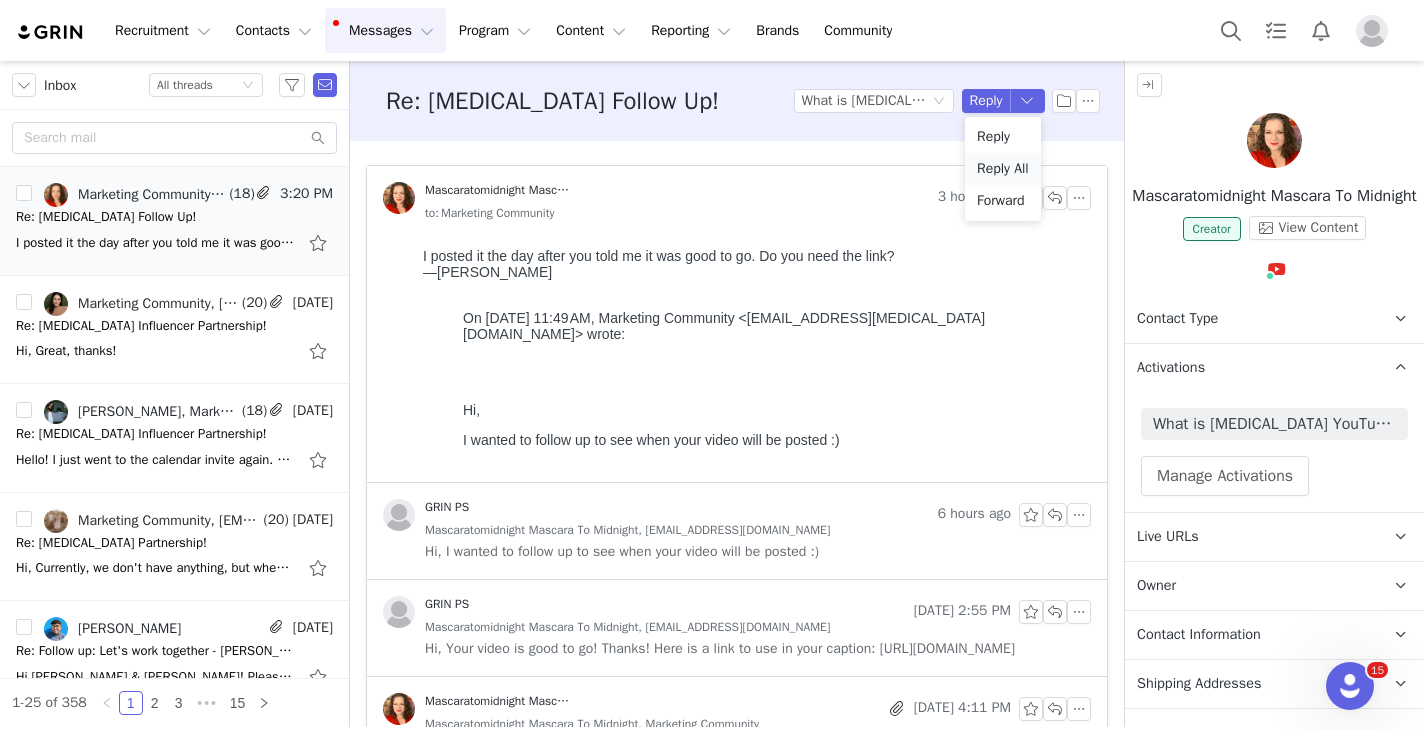 click on "Reply All" at bounding box center [1003, 169] 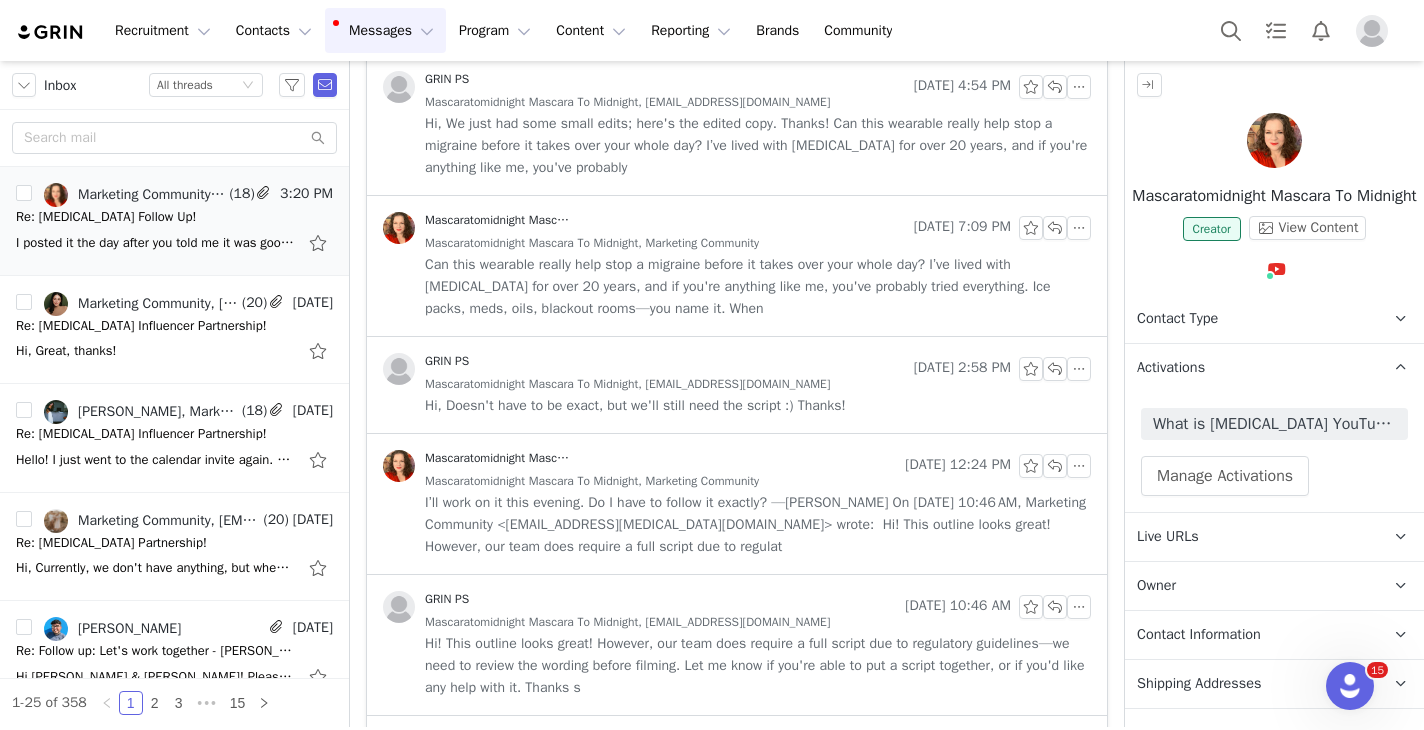 scroll, scrollTop: 0, scrollLeft: 0, axis: both 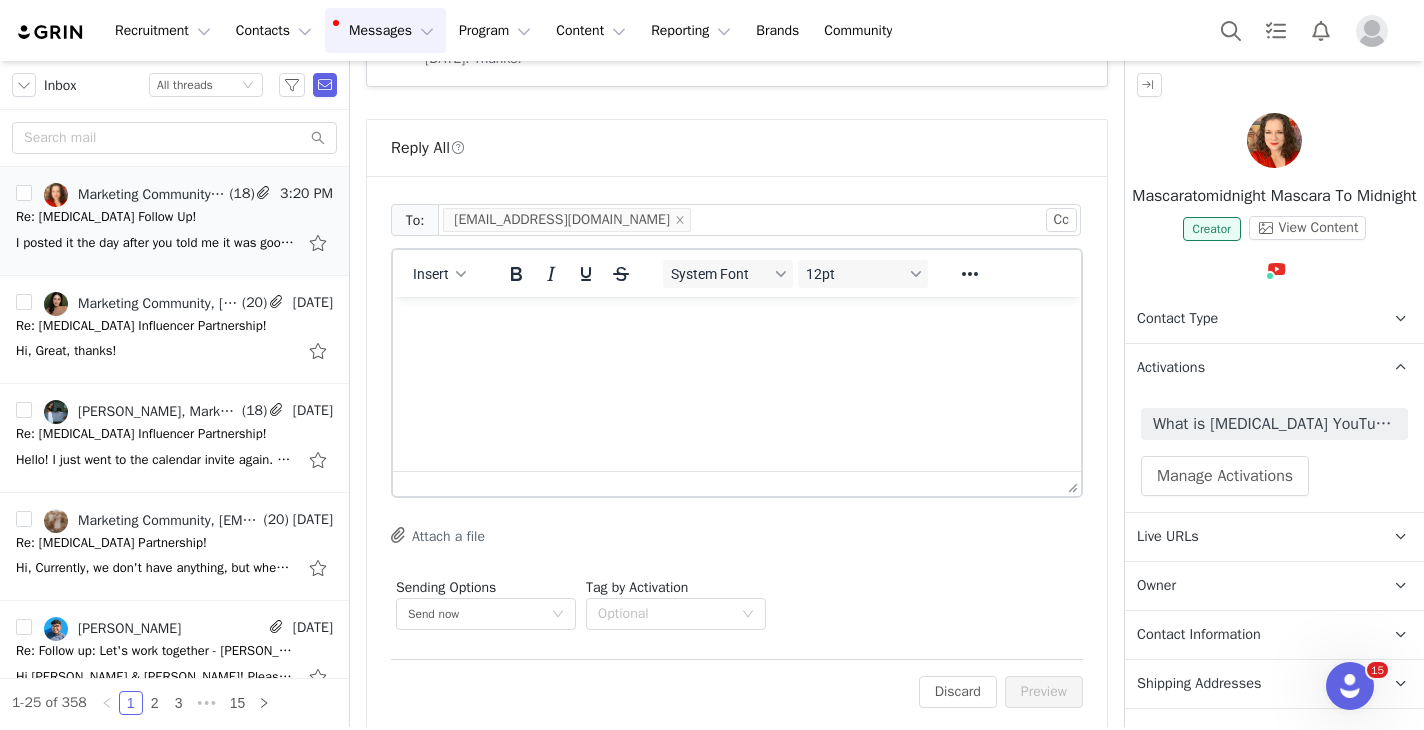 click at bounding box center [737, 324] 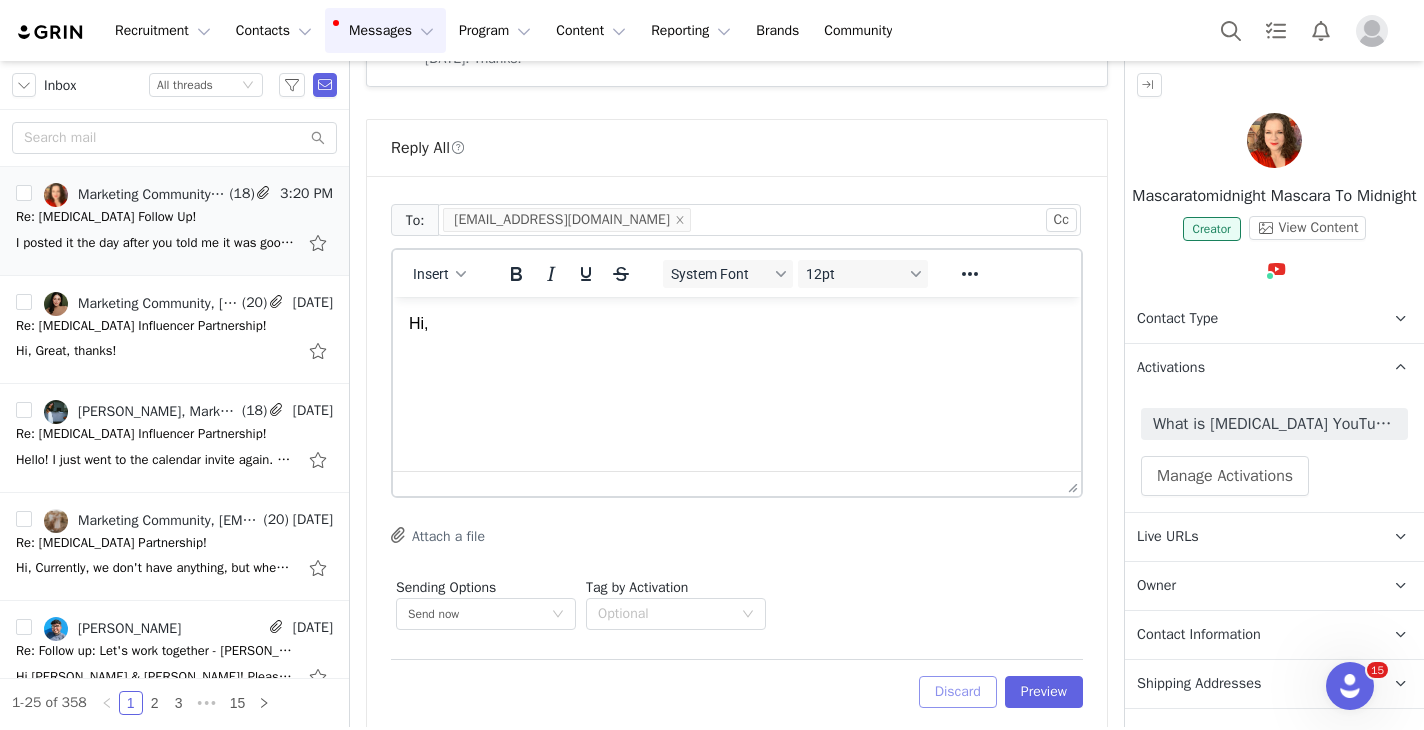 click on "Discard" at bounding box center [958, 692] 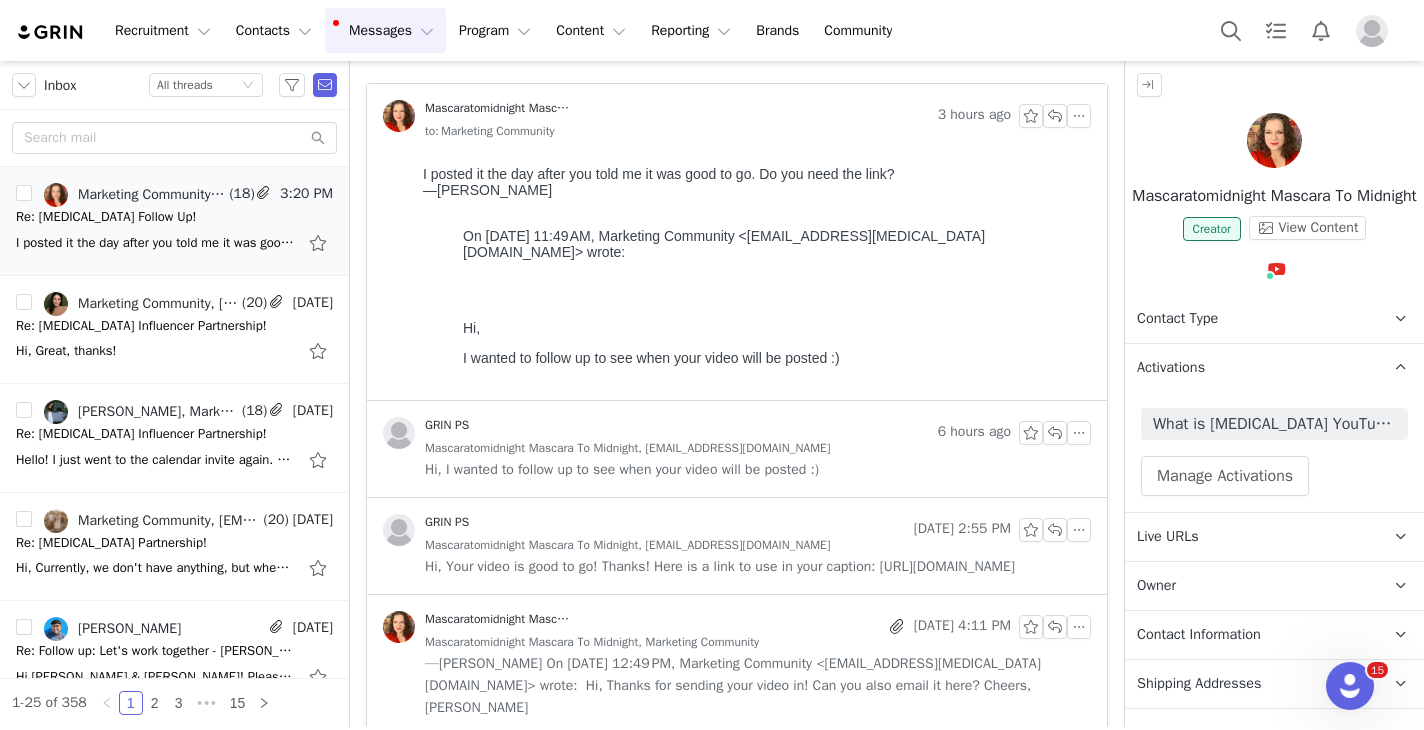 scroll, scrollTop: 0, scrollLeft: 0, axis: both 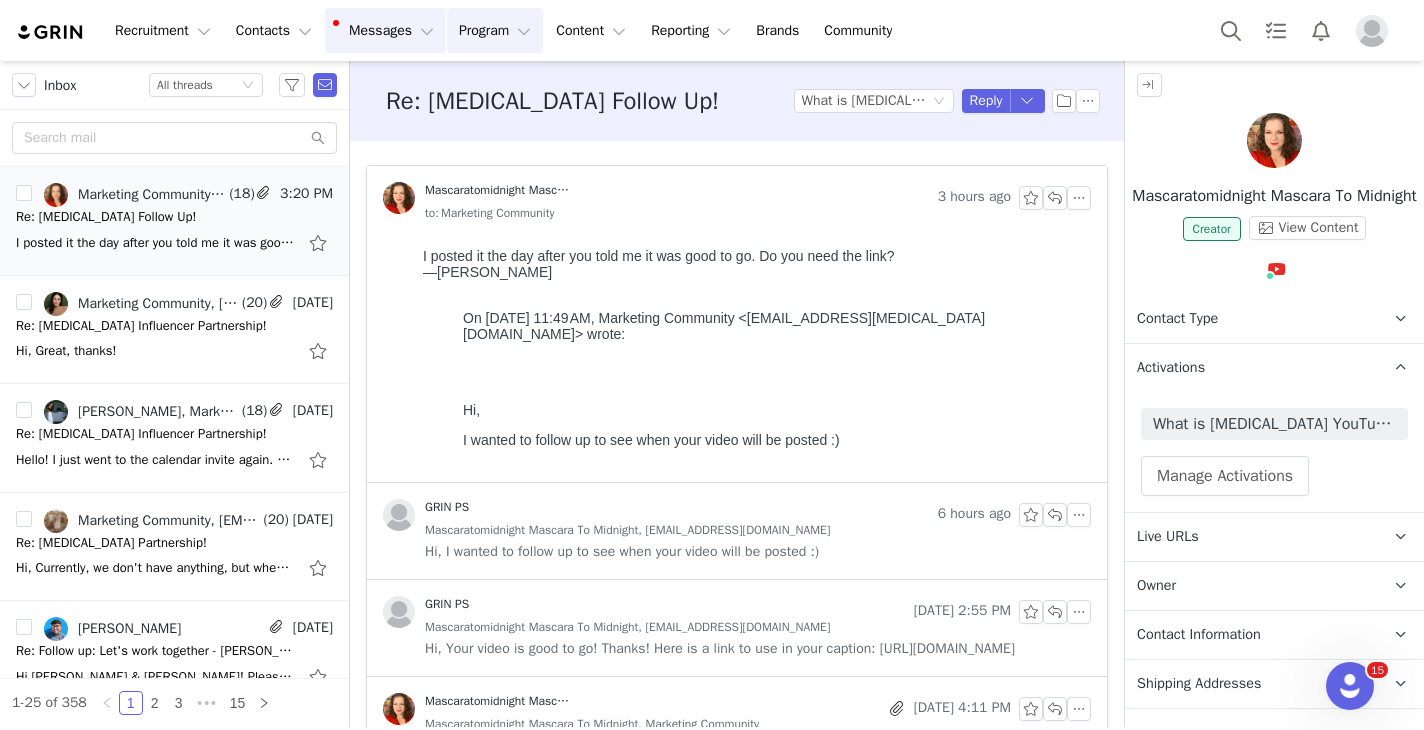 click on "Program Program" at bounding box center [495, 30] 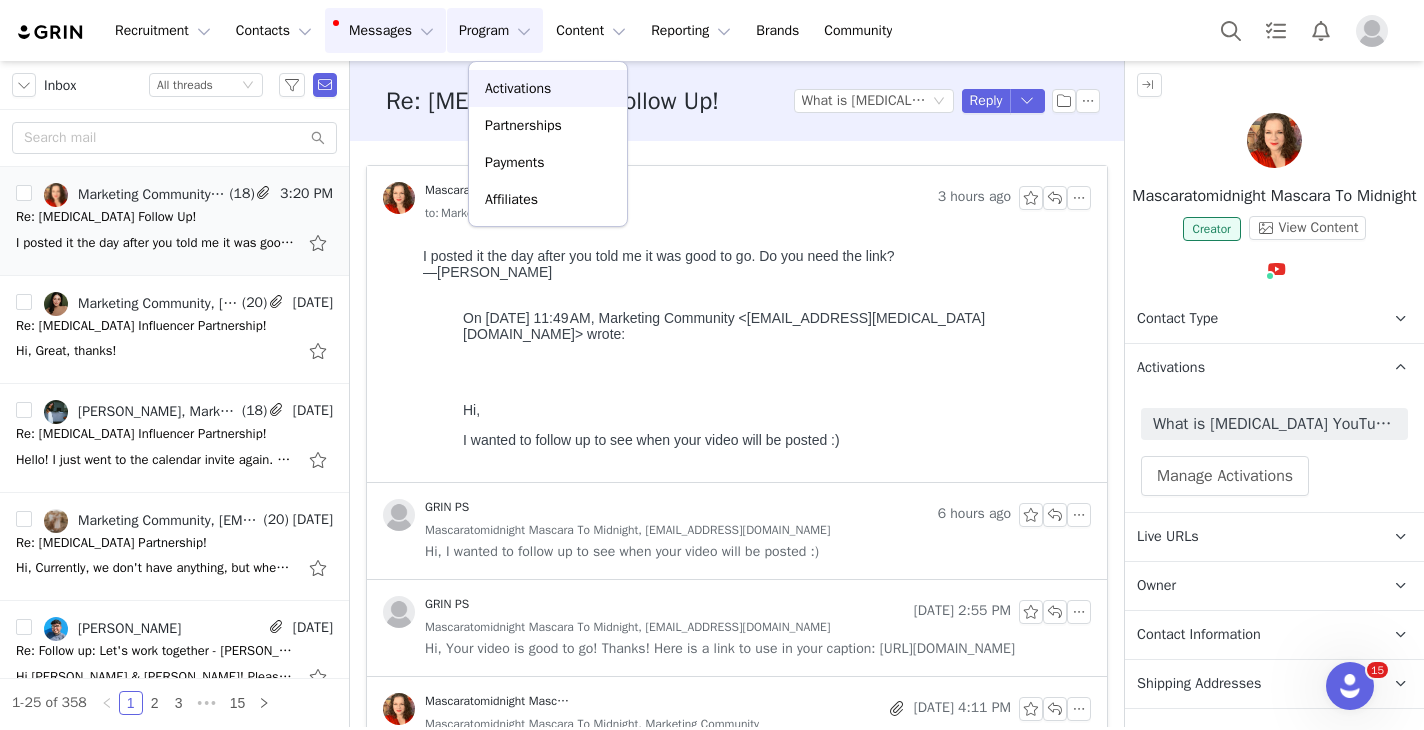 click on "Activations" at bounding box center (518, 88) 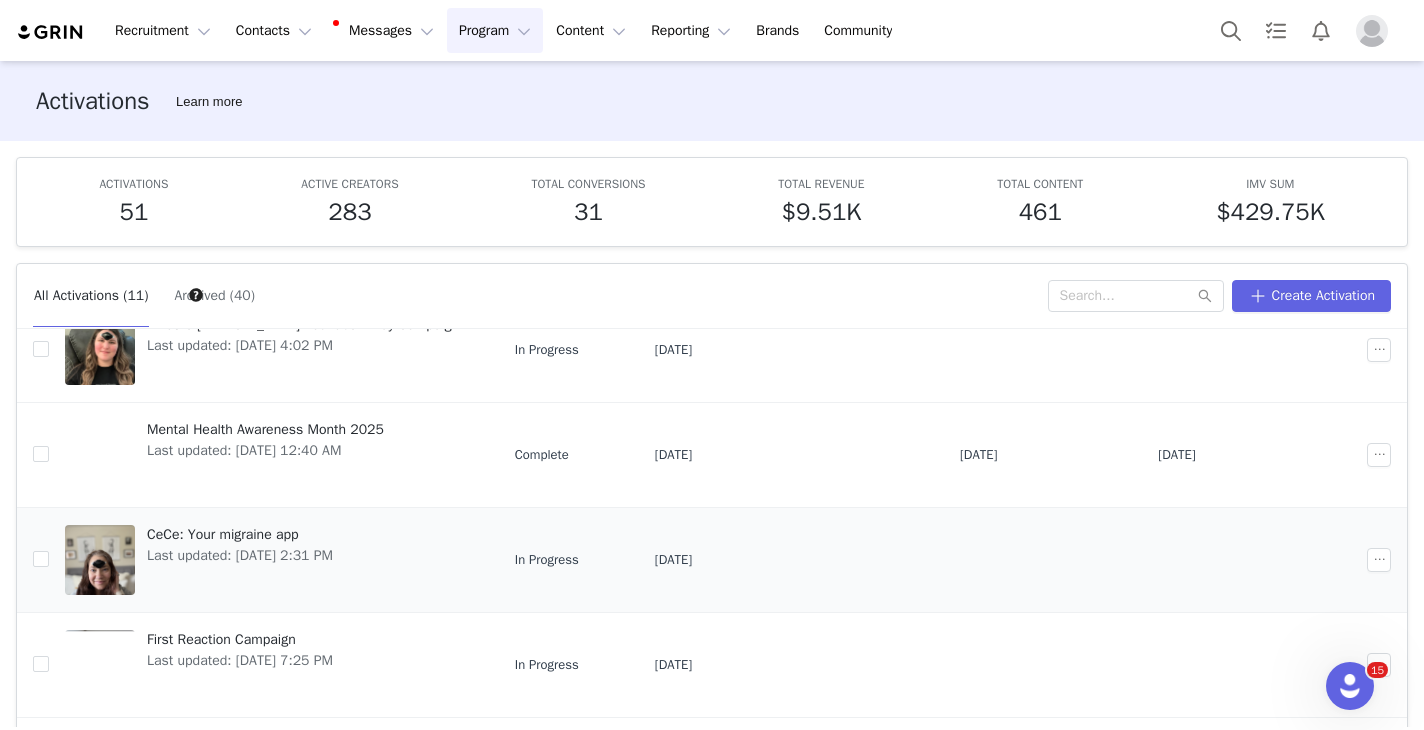 scroll, scrollTop: 501, scrollLeft: 0, axis: vertical 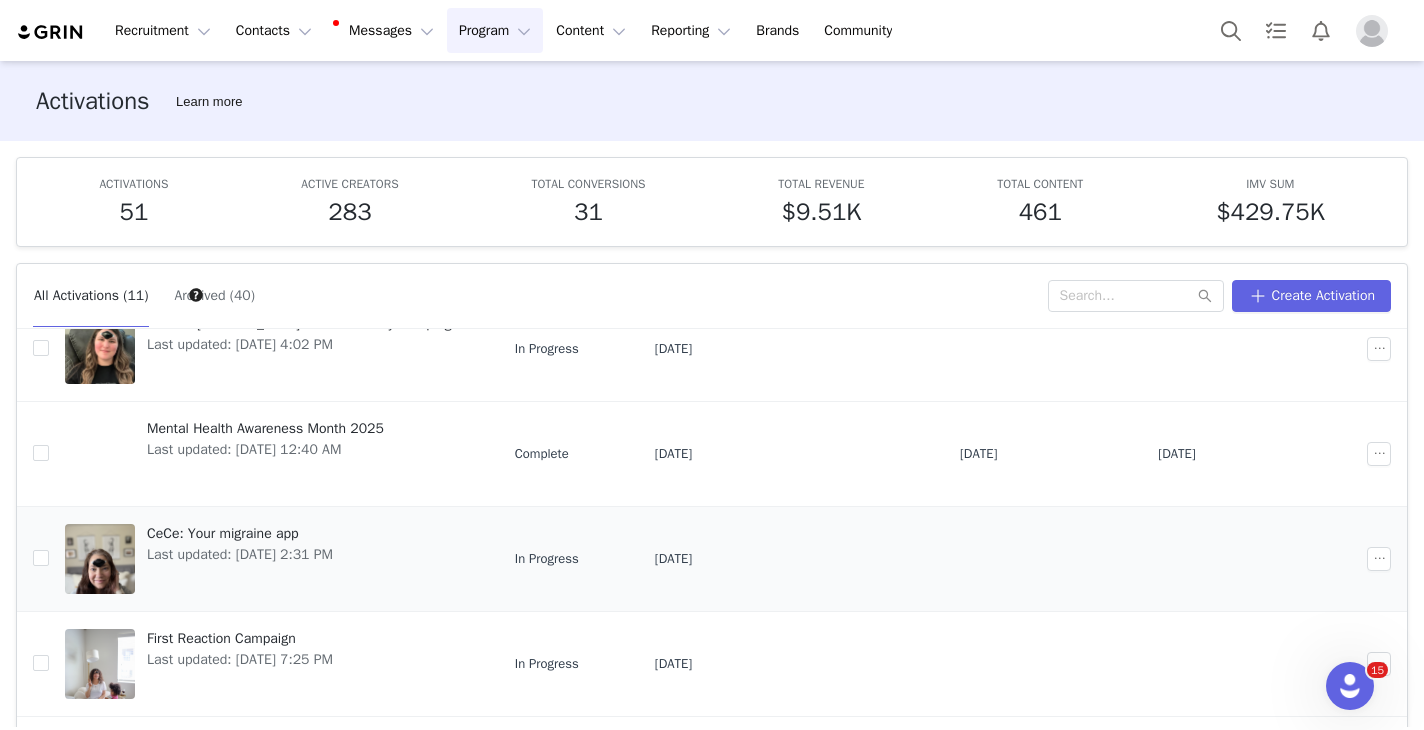 click on "CeCe: Your migraine app Last updated: [DATE] 2:31 PM" at bounding box center (240, 559) 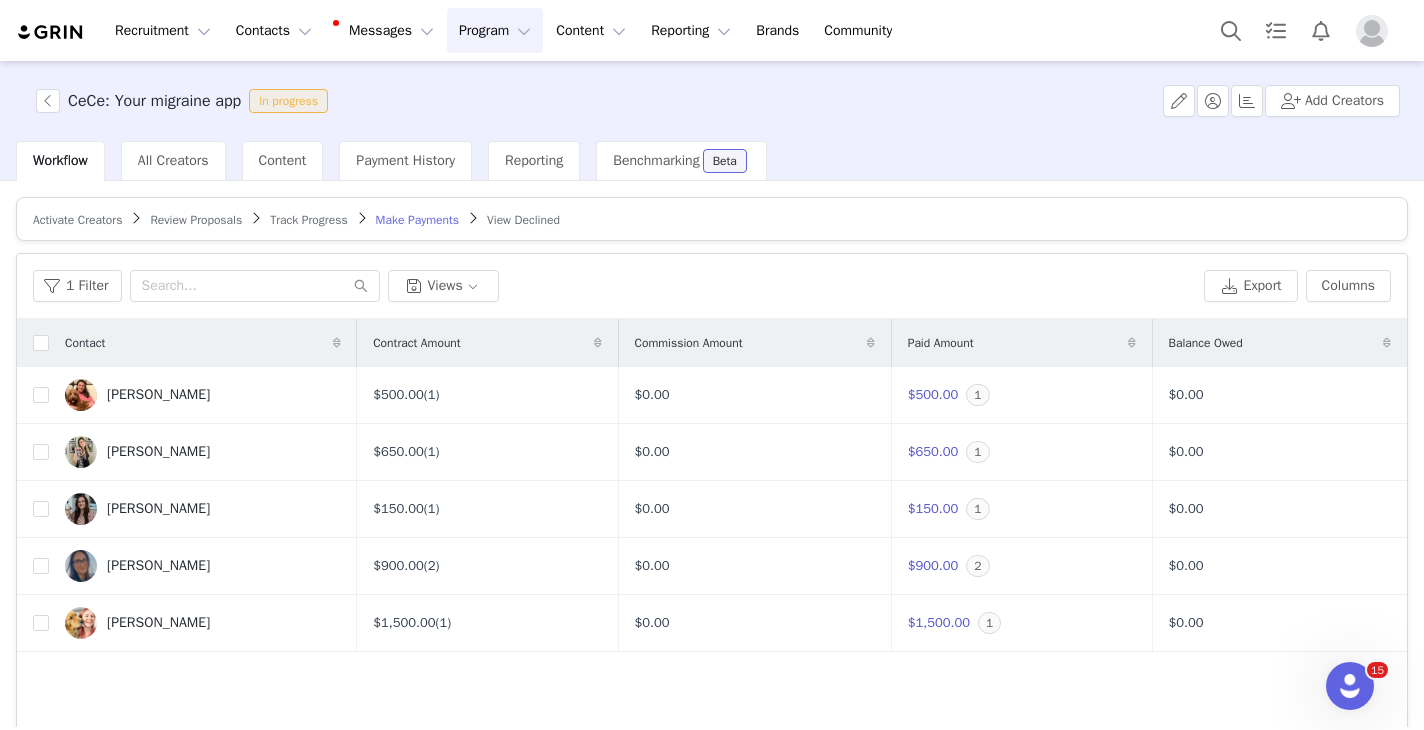 scroll, scrollTop: 36, scrollLeft: 0, axis: vertical 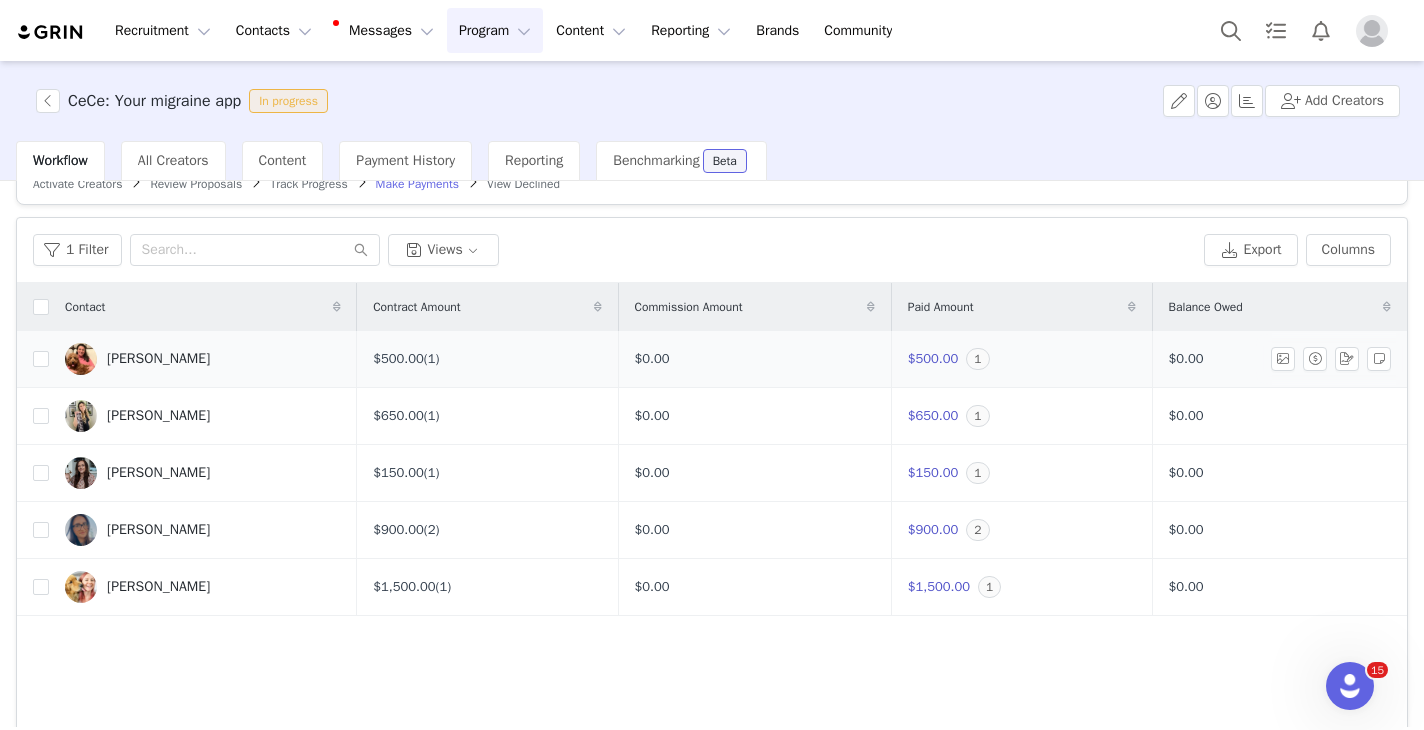 click at bounding box center [81, 359] 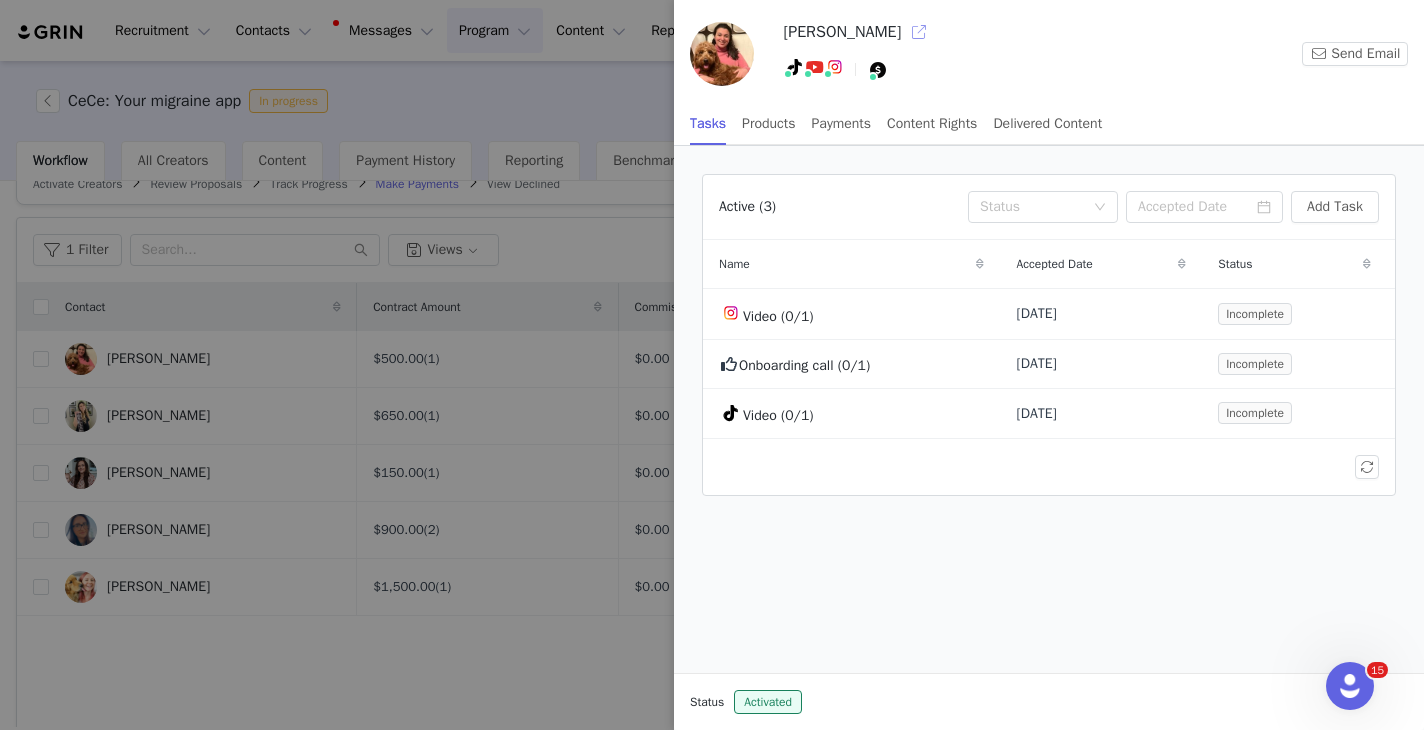 click at bounding box center (919, 32) 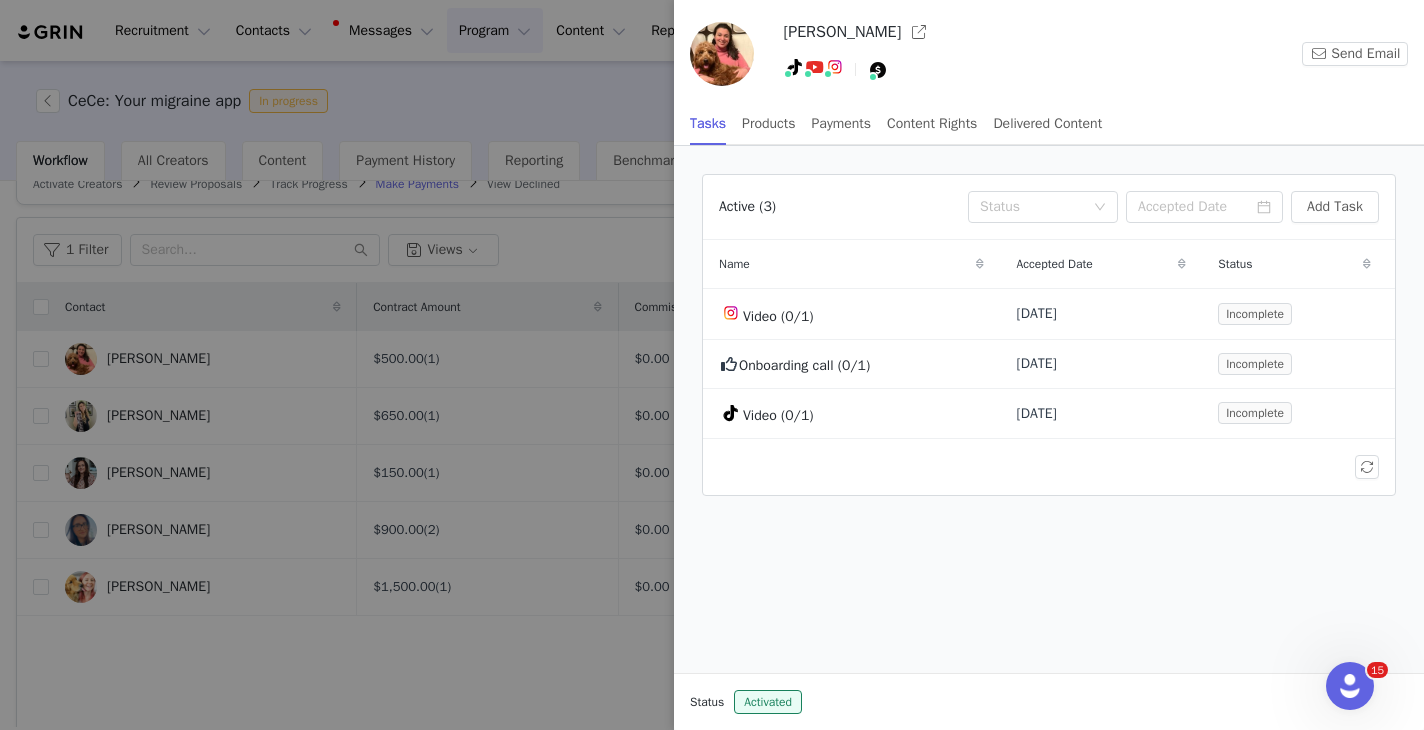 click at bounding box center [712, 365] 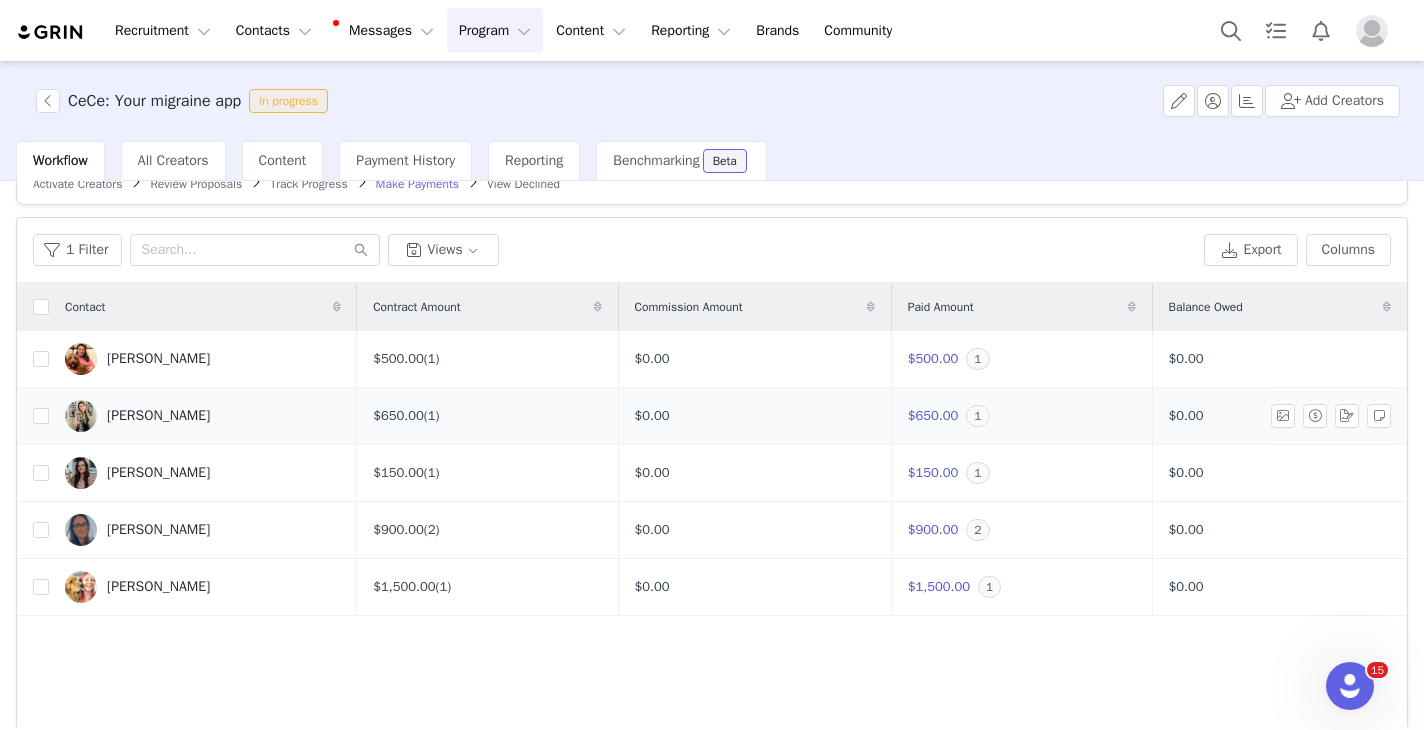 click at bounding box center [81, 416] 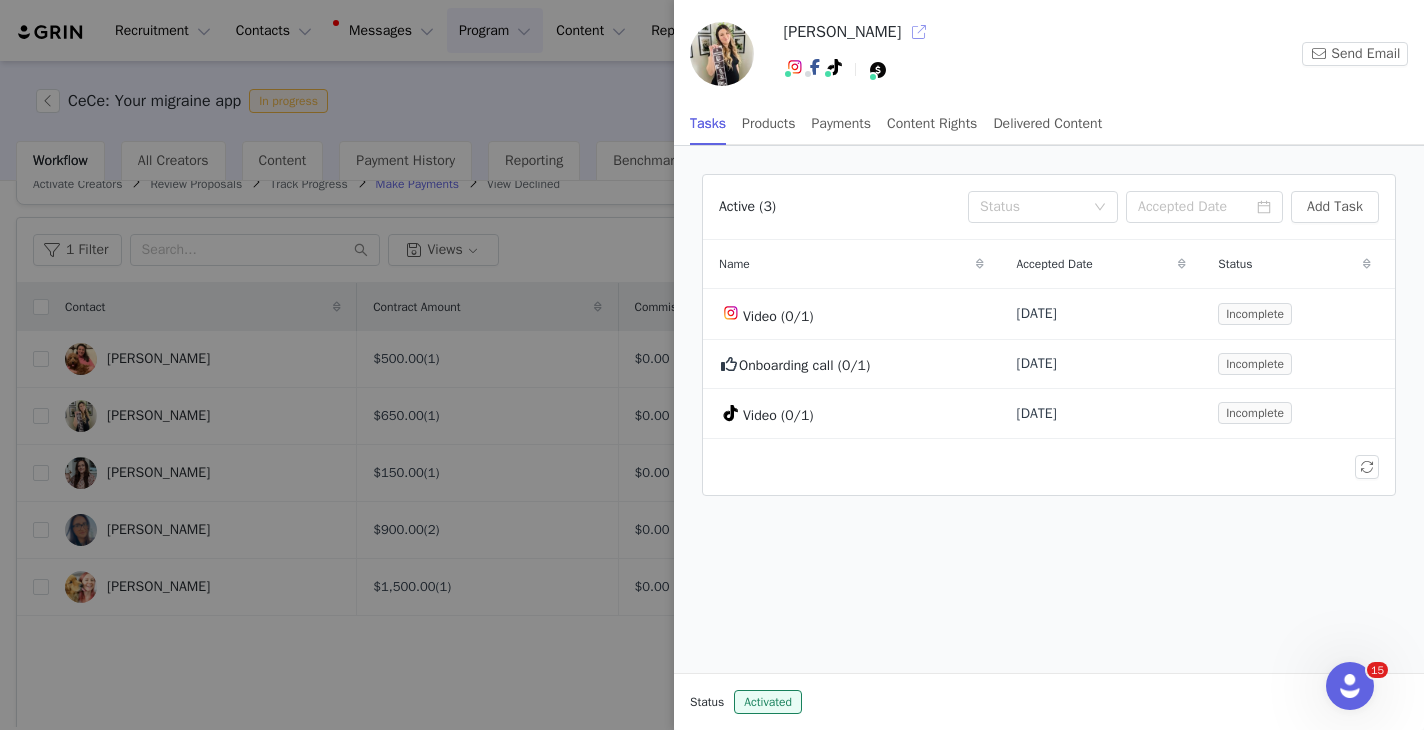 click at bounding box center (919, 32) 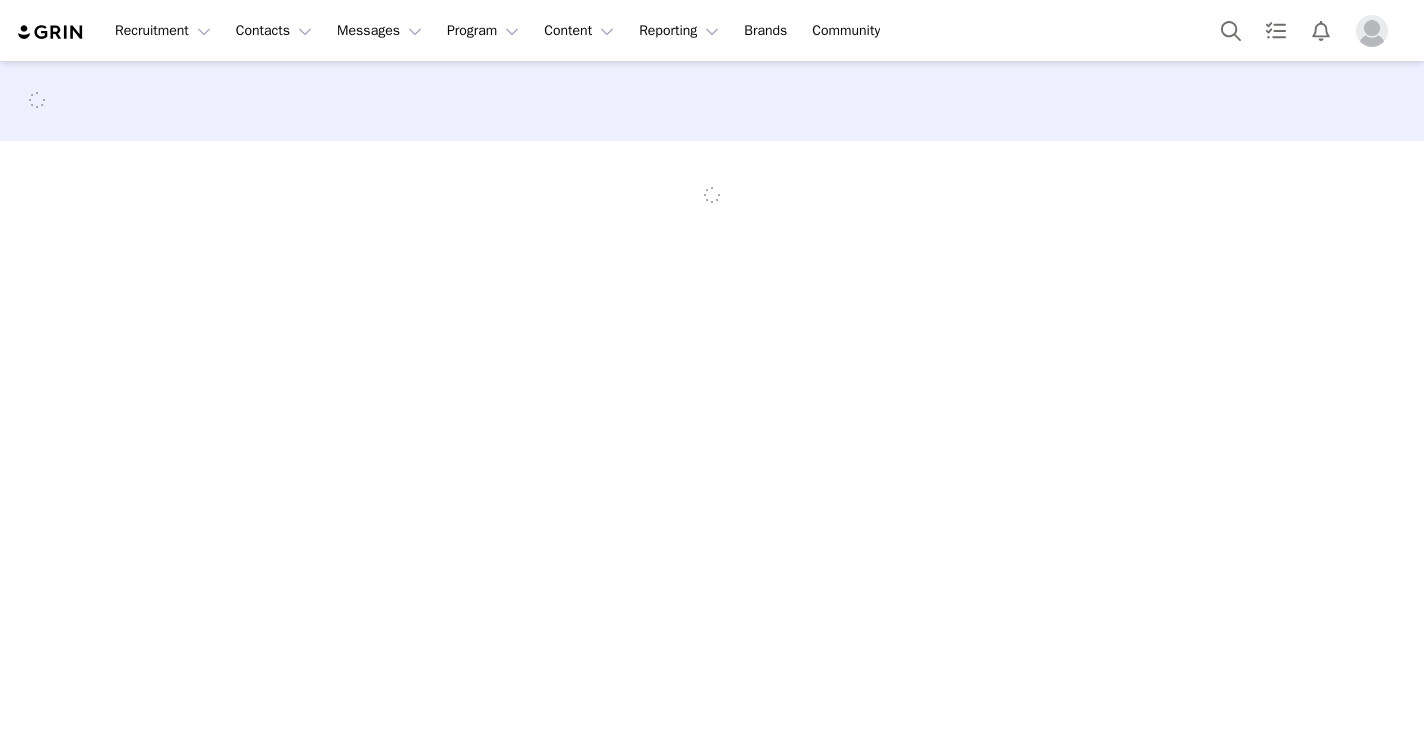 scroll, scrollTop: 0, scrollLeft: 0, axis: both 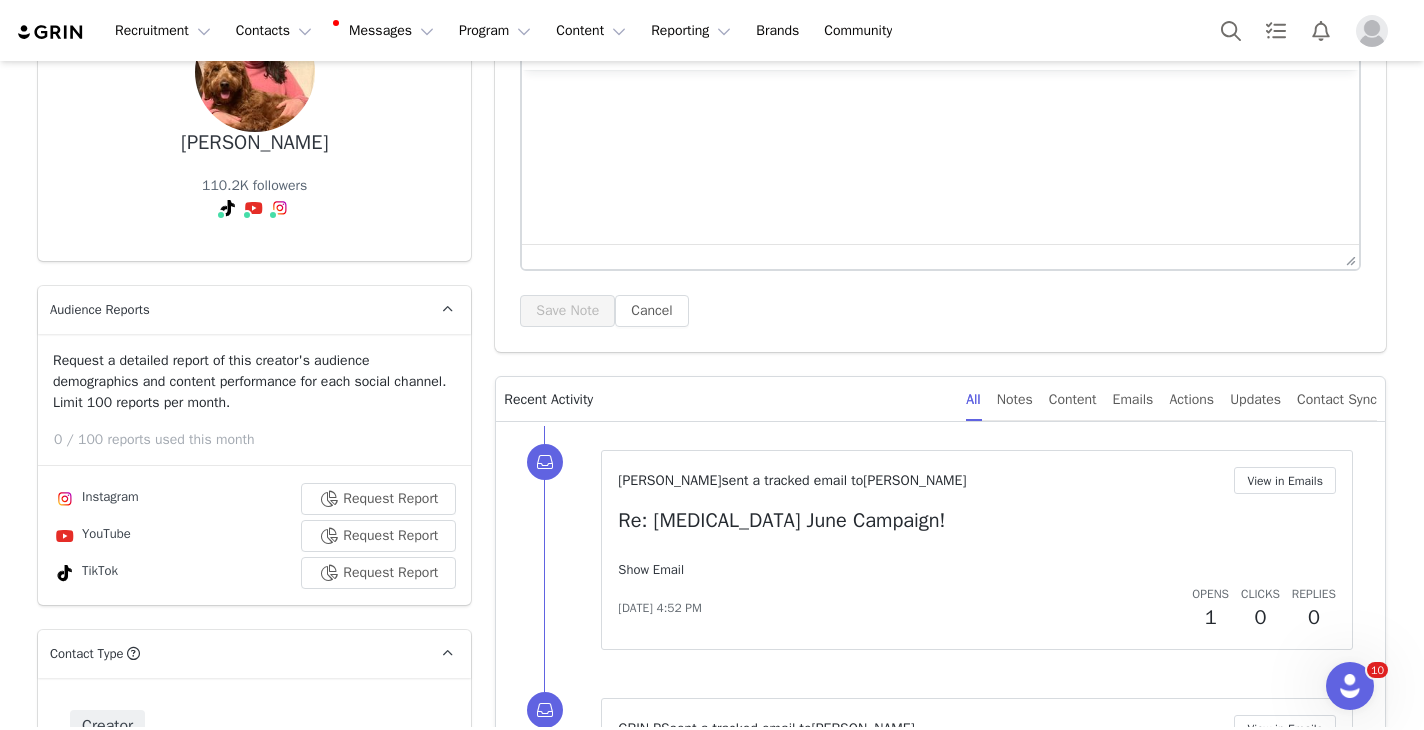 click on "Show Email" at bounding box center (651, 569) 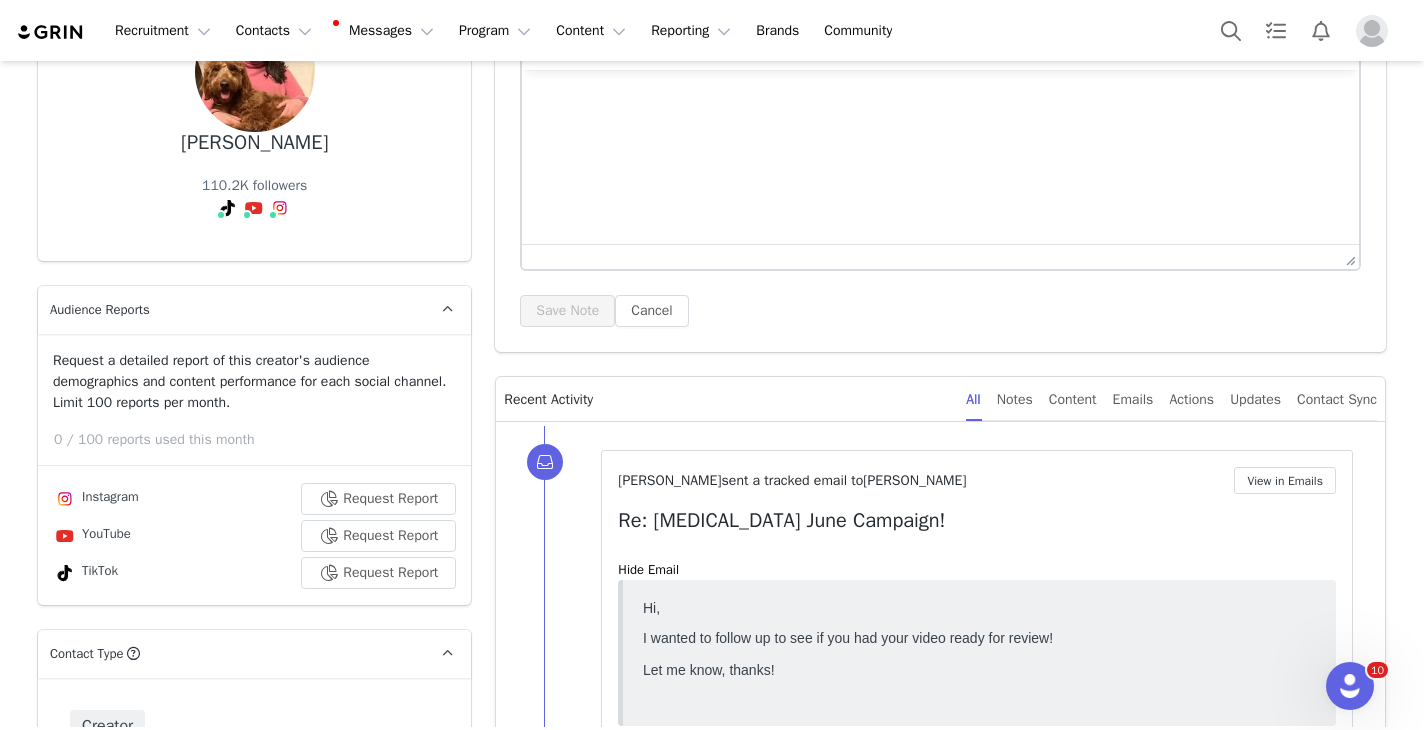scroll, scrollTop: 0, scrollLeft: 0, axis: both 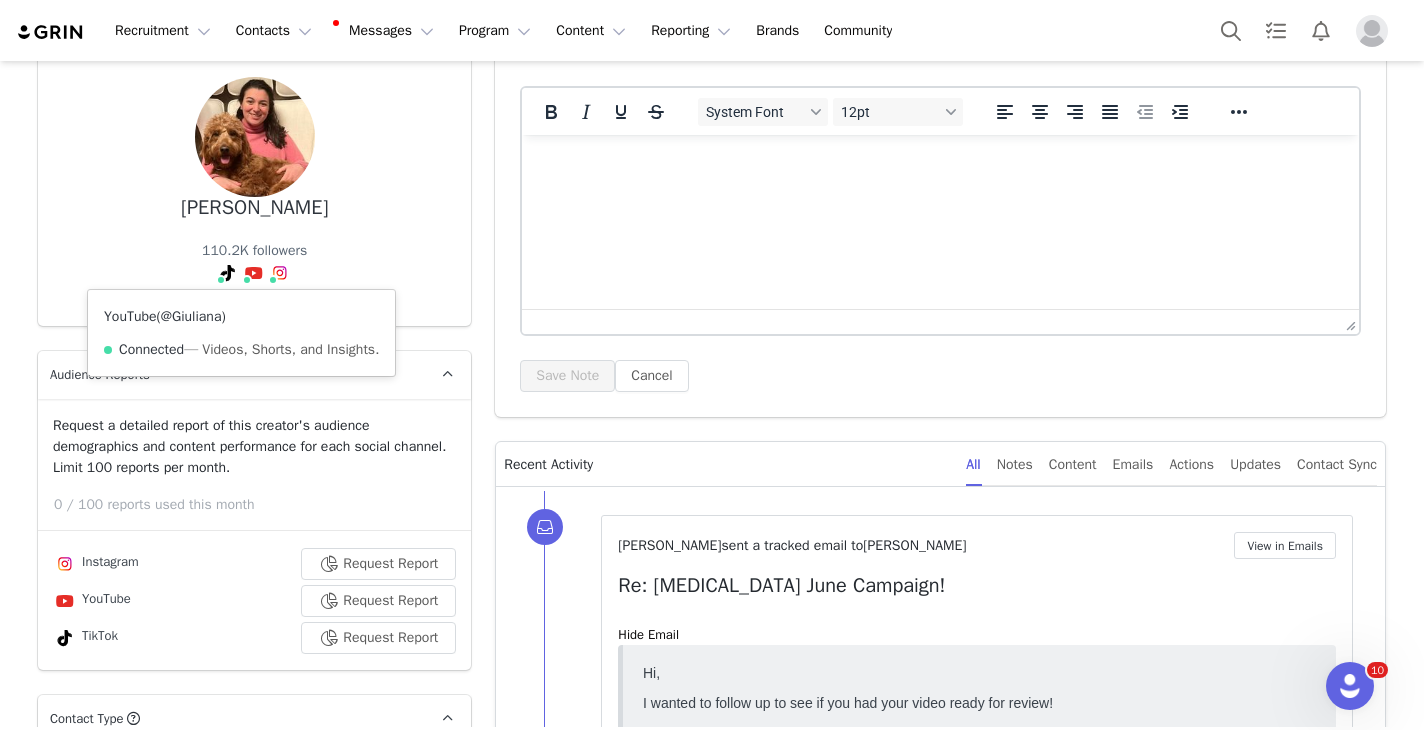 click on "@Giuliana" at bounding box center (191, 316) 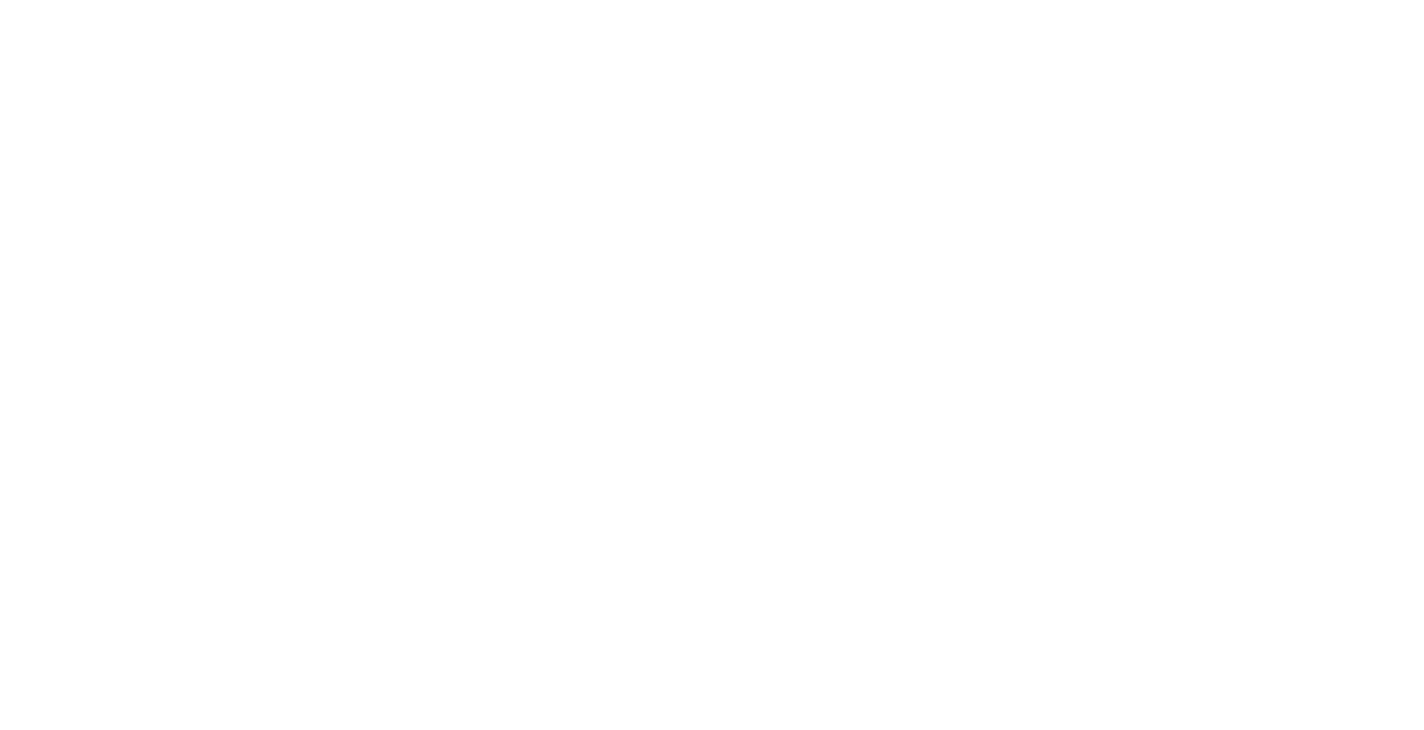 scroll, scrollTop: 0, scrollLeft: 0, axis: both 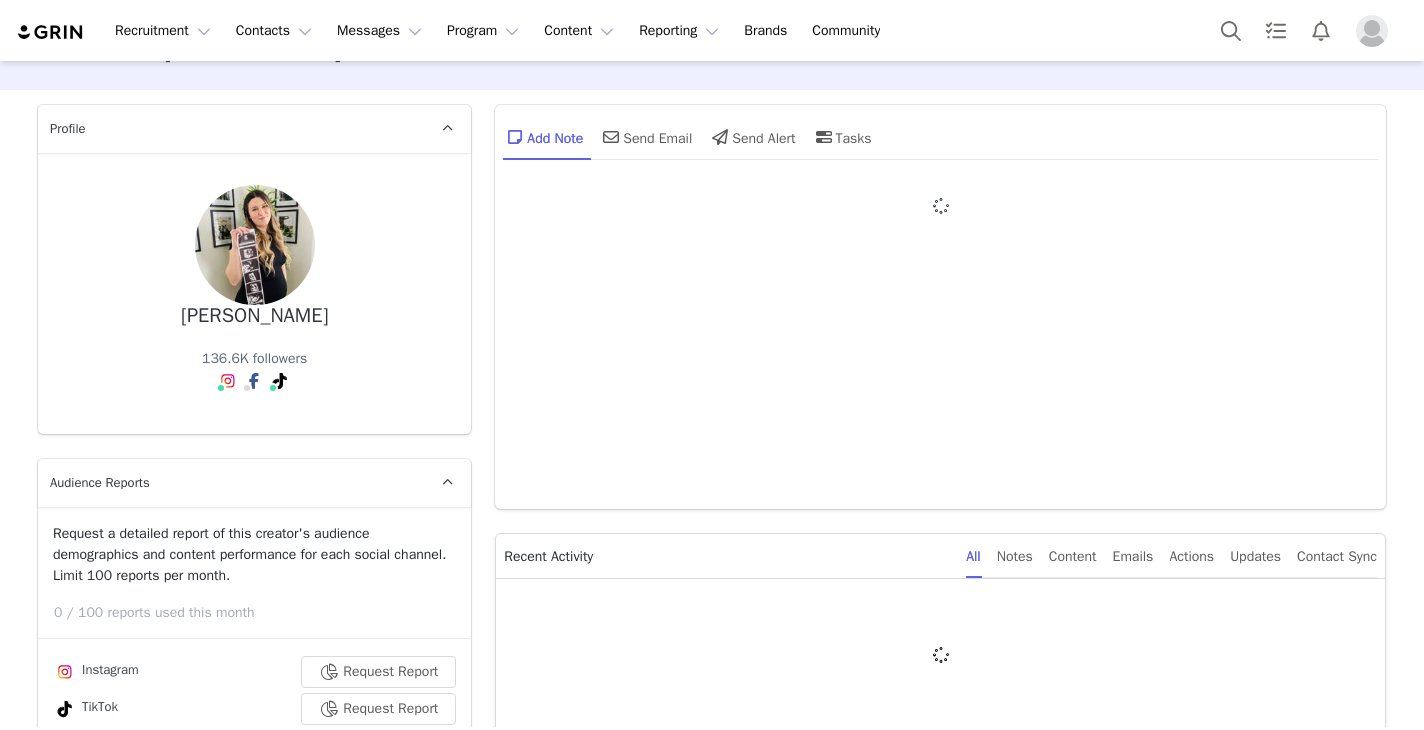 type on "+1 ([GEOGRAPHIC_DATA])" 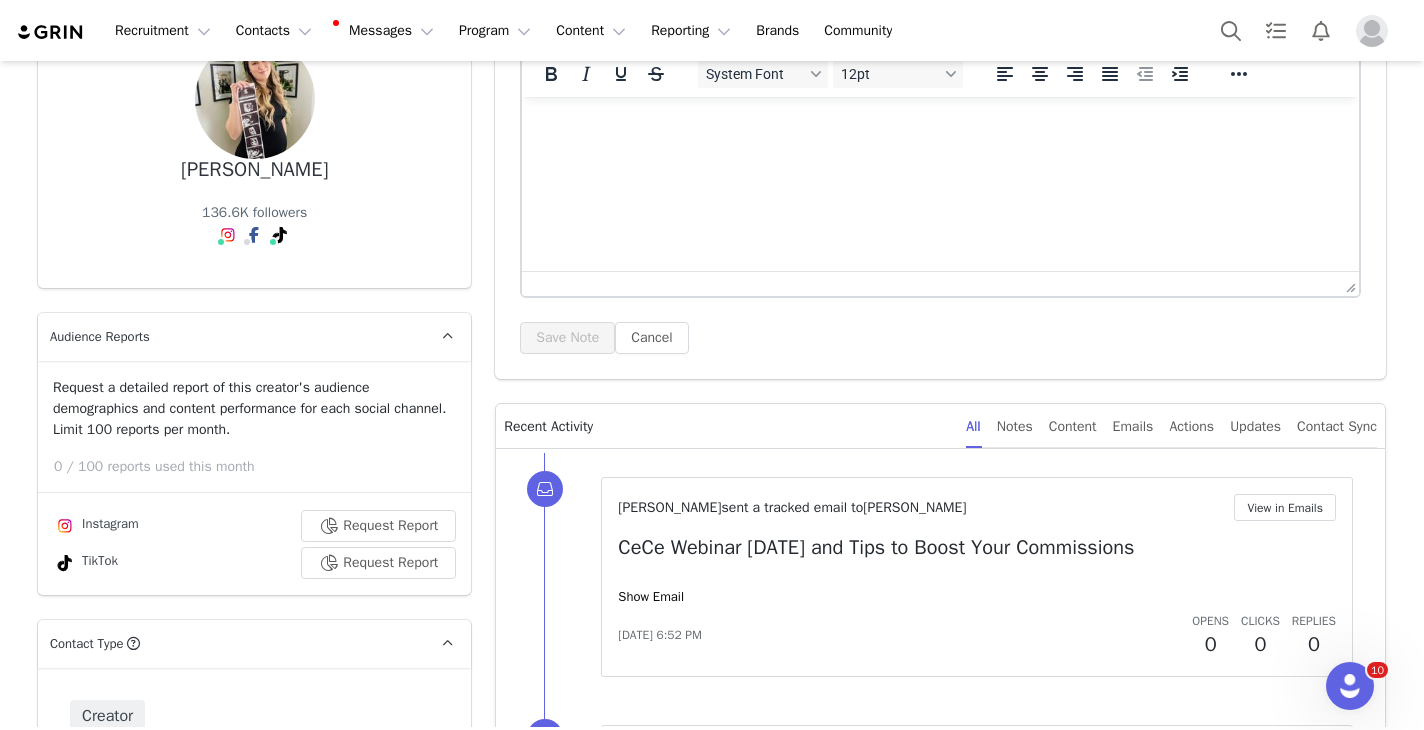 scroll, scrollTop: 0, scrollLeft: 0, axis: both 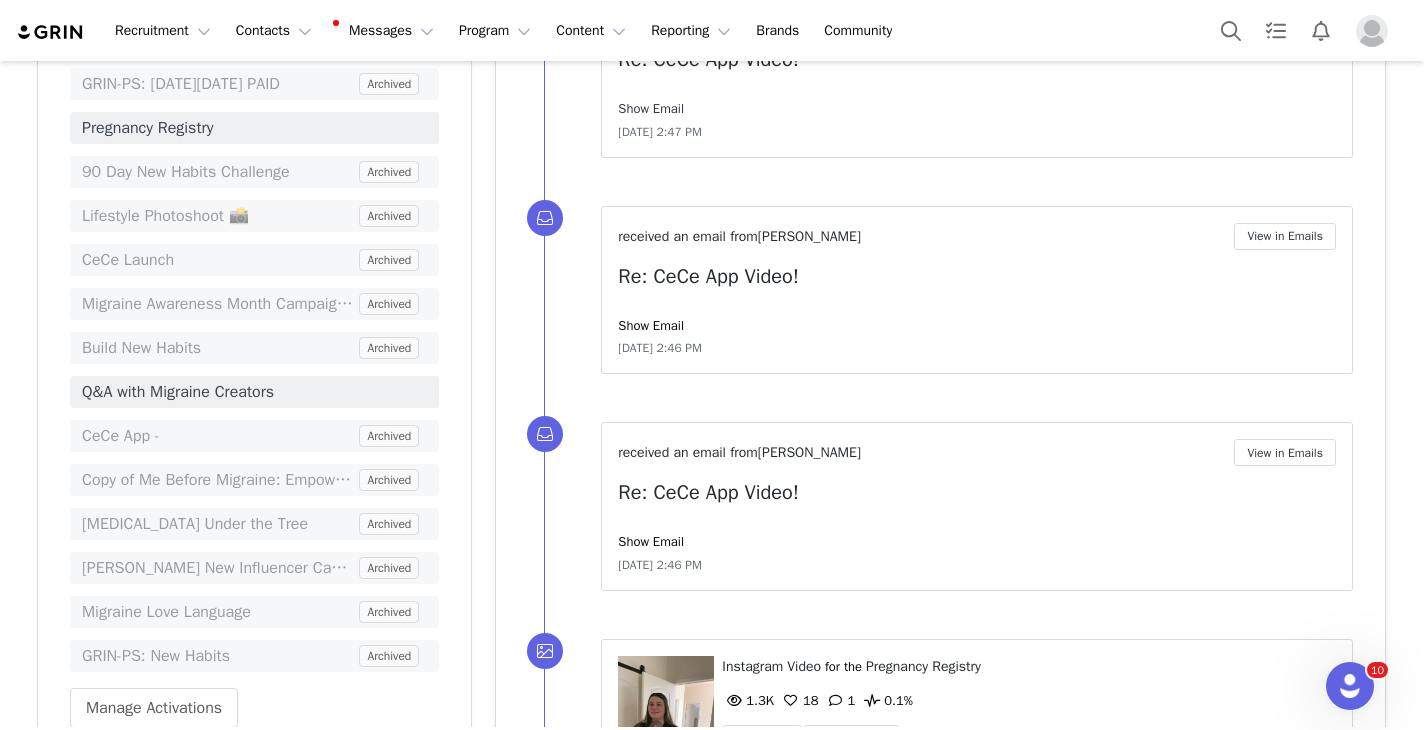 click on "Show Email" at bounding box center [651, 108] 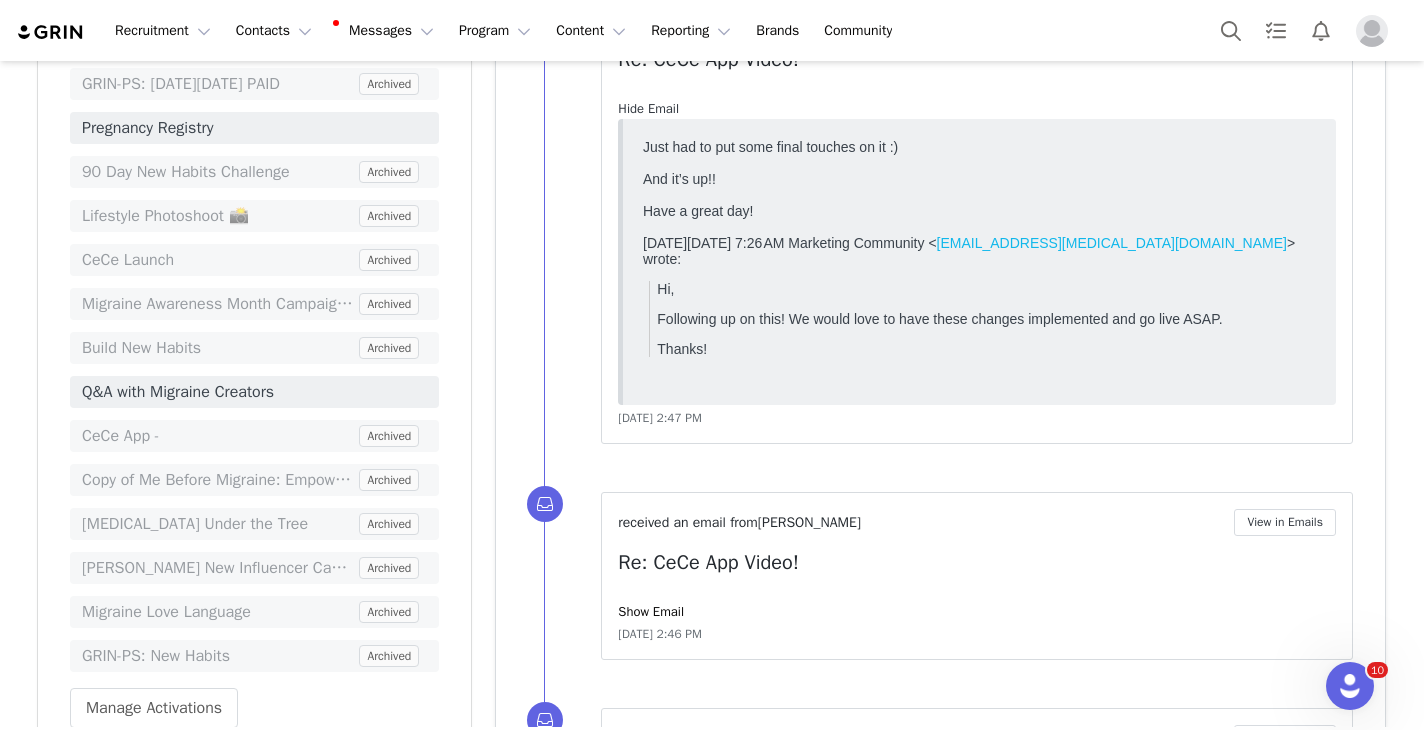 scroll, scrollTop: 0, scrollLeft: 0, axis: both 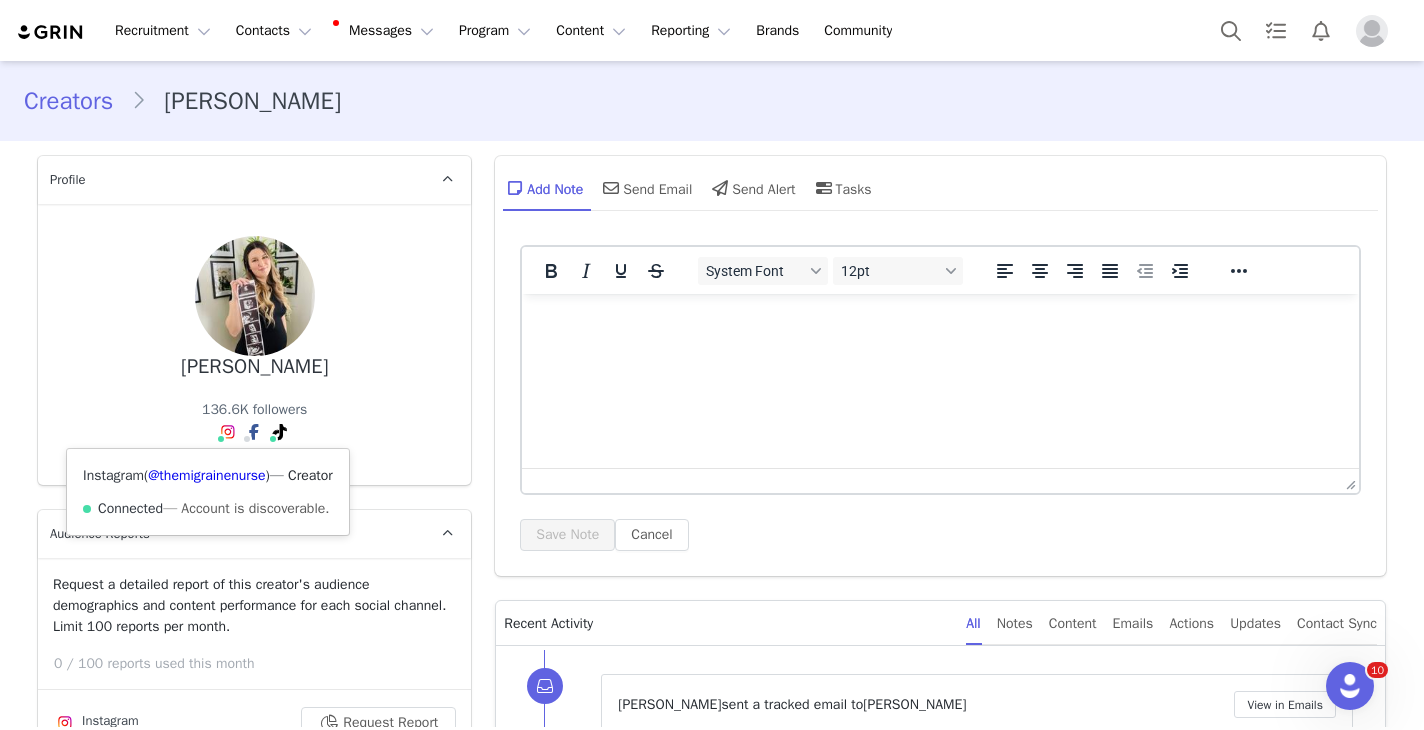 click at bounding box center [228, 432] 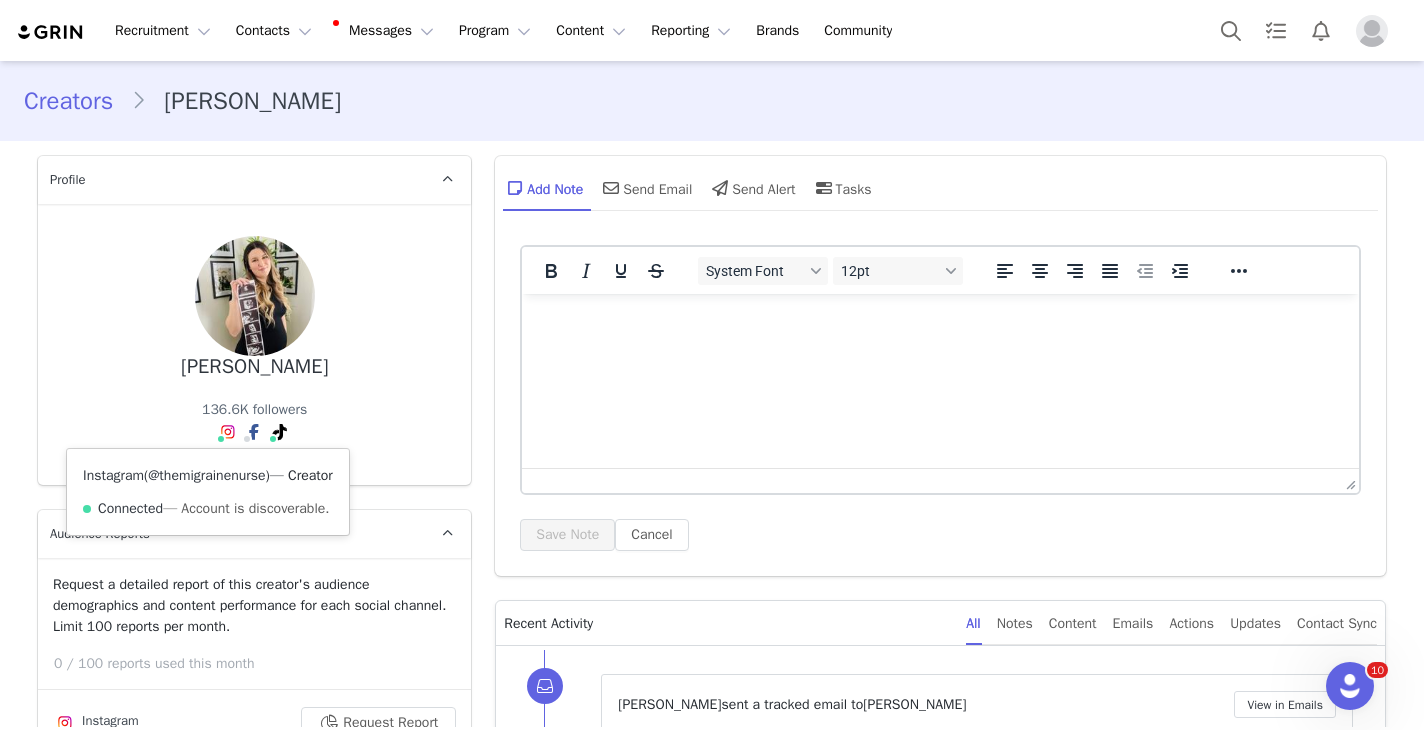 click on "@themigrainenurse" at bounding box center (206, 475) 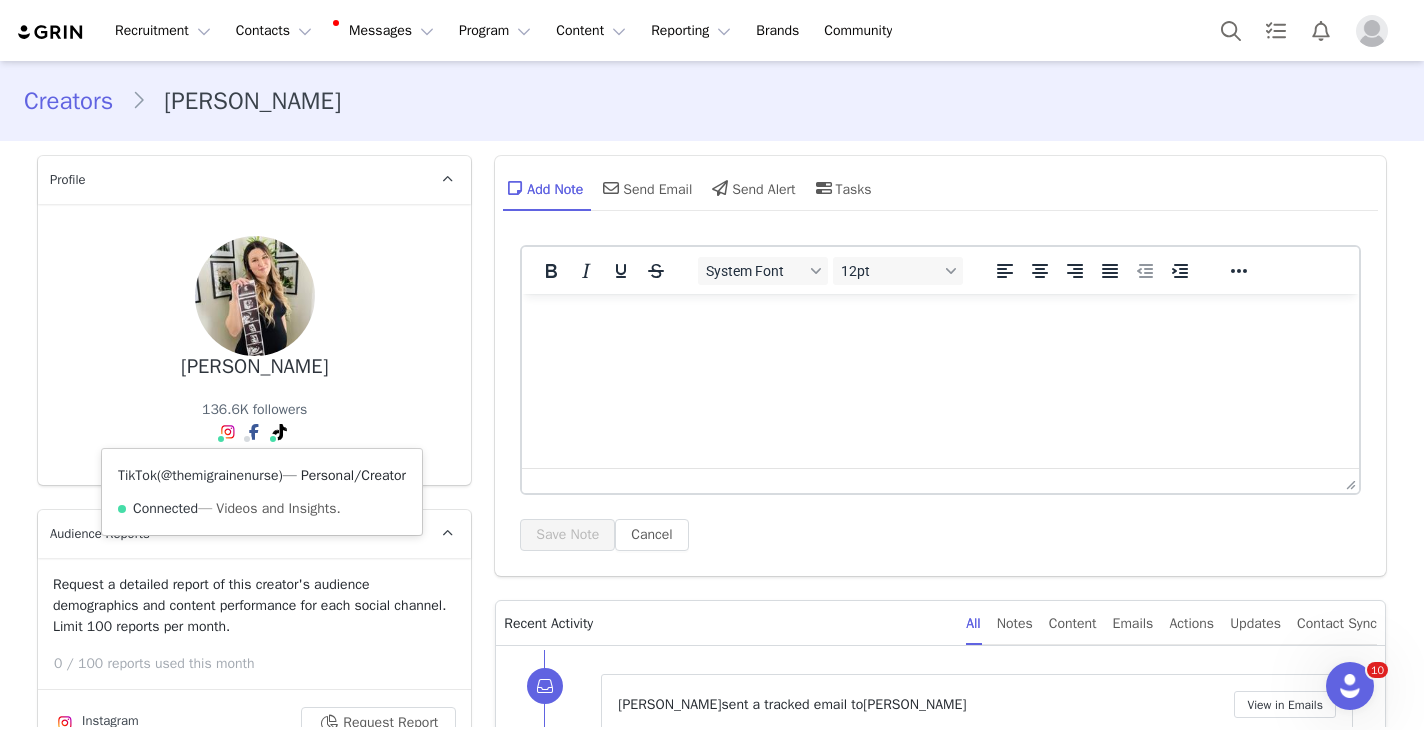 click on "@themigrainenurse" at bounding box center (219, 475) 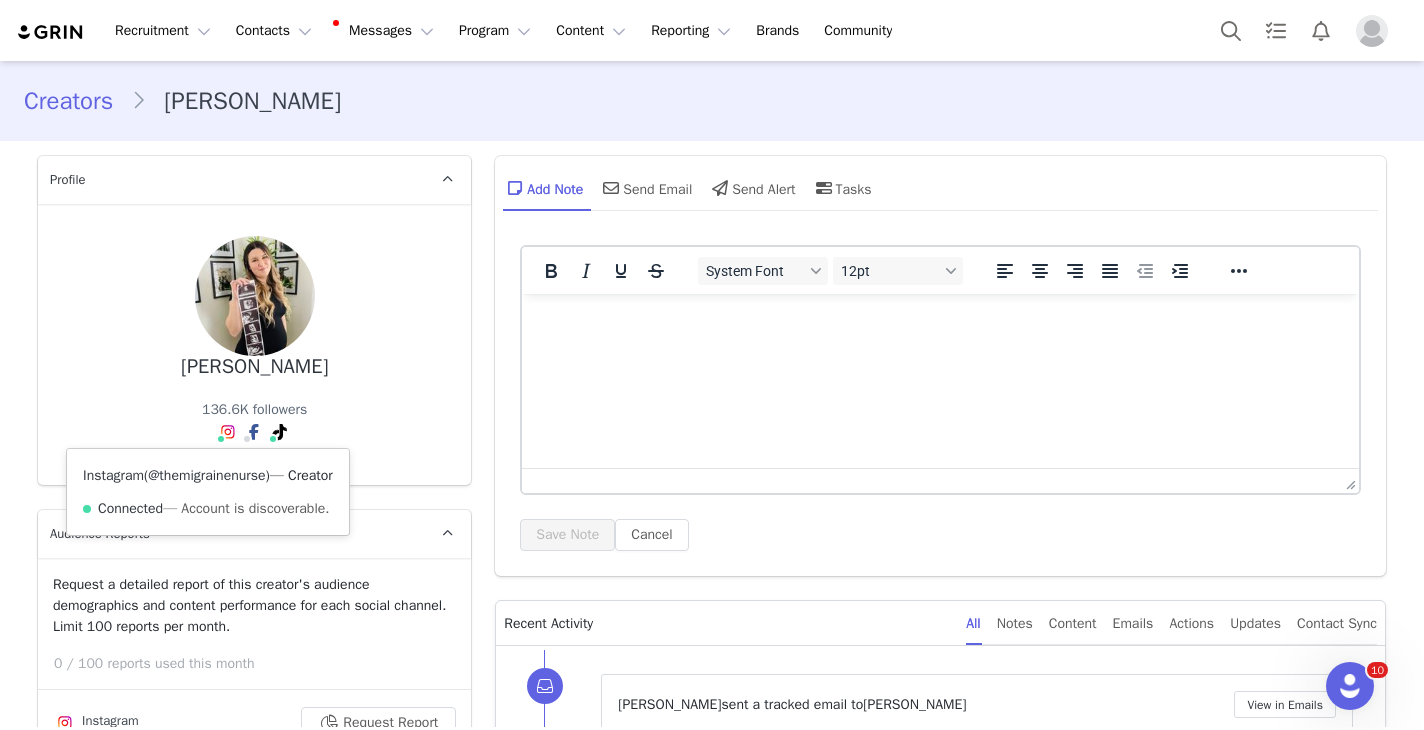click on "@themigrainenurse" at bounding box center (206, 475) 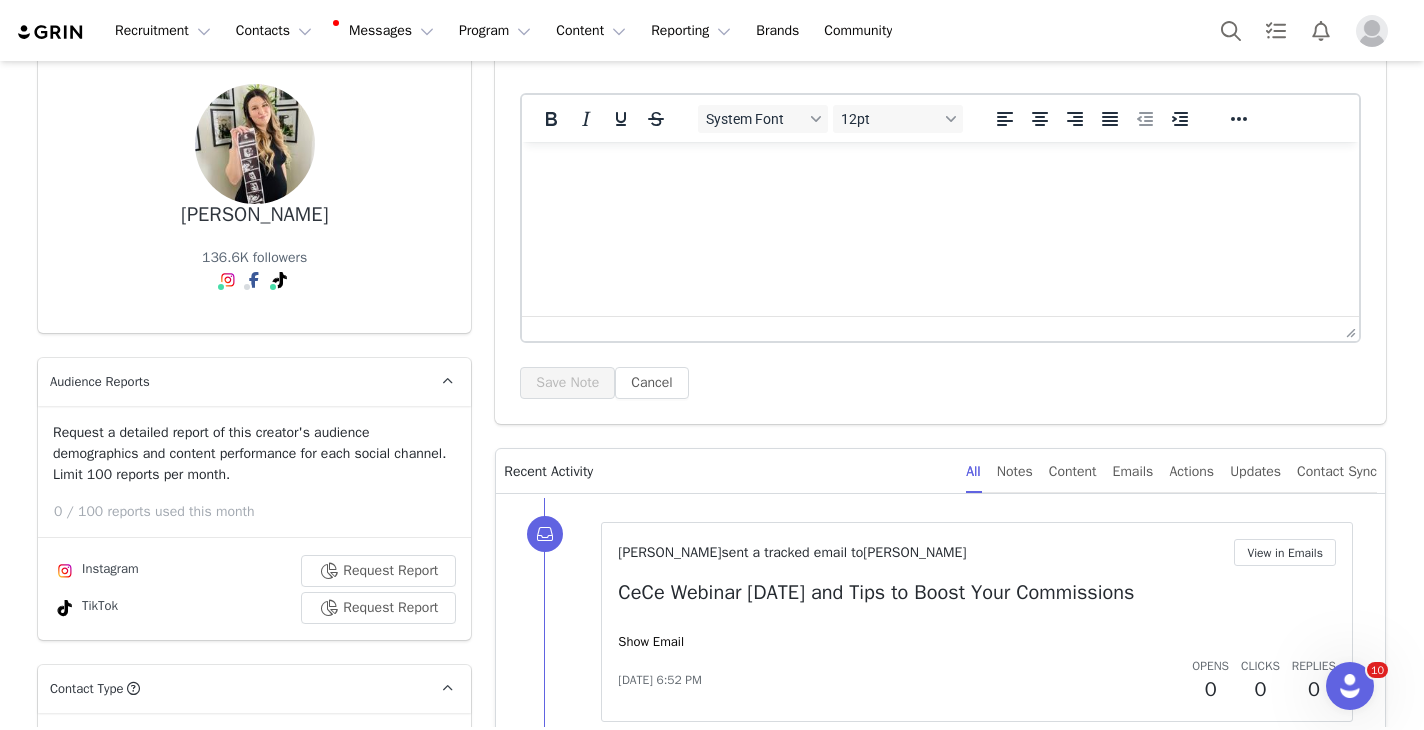 scroll, scrollTop: 0, scrollLeft: 0, axis: both 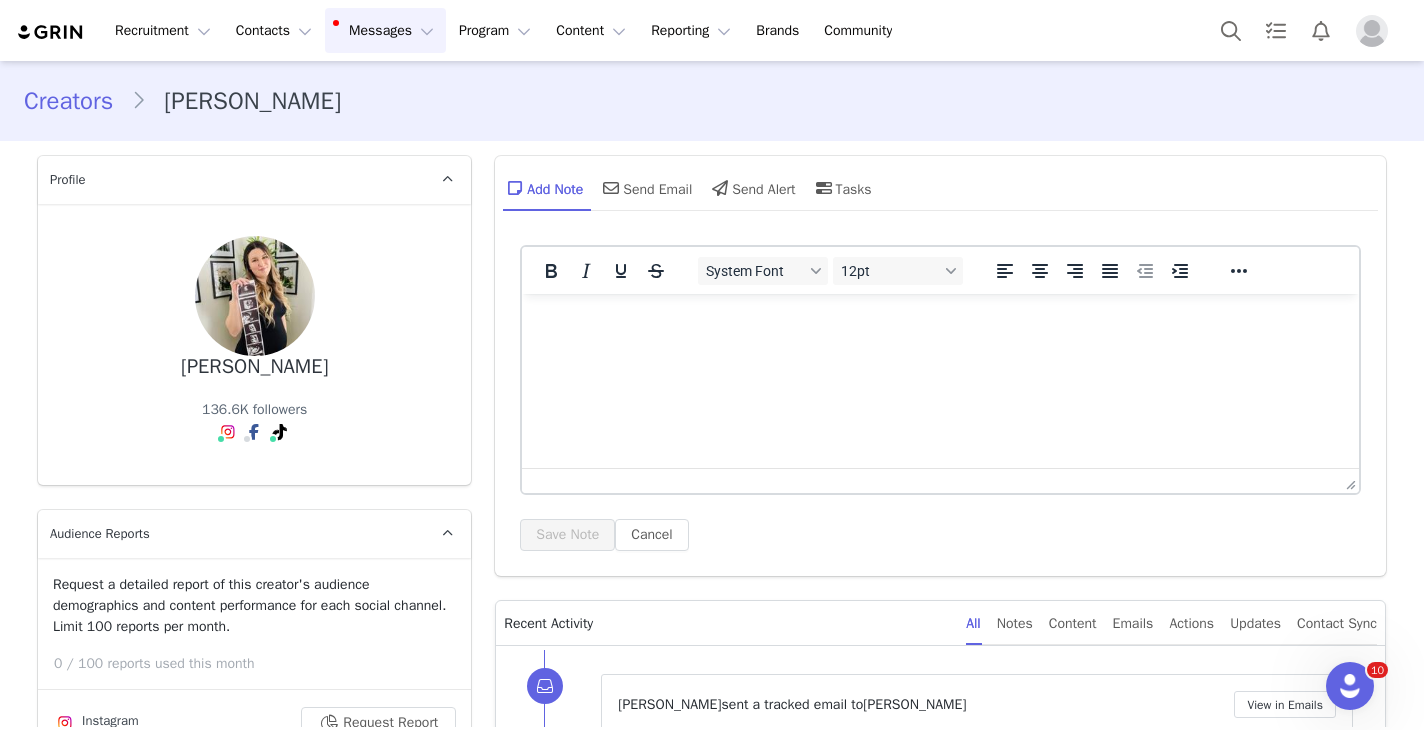 click on "Messages Messages" at bounding box center [385, 30] 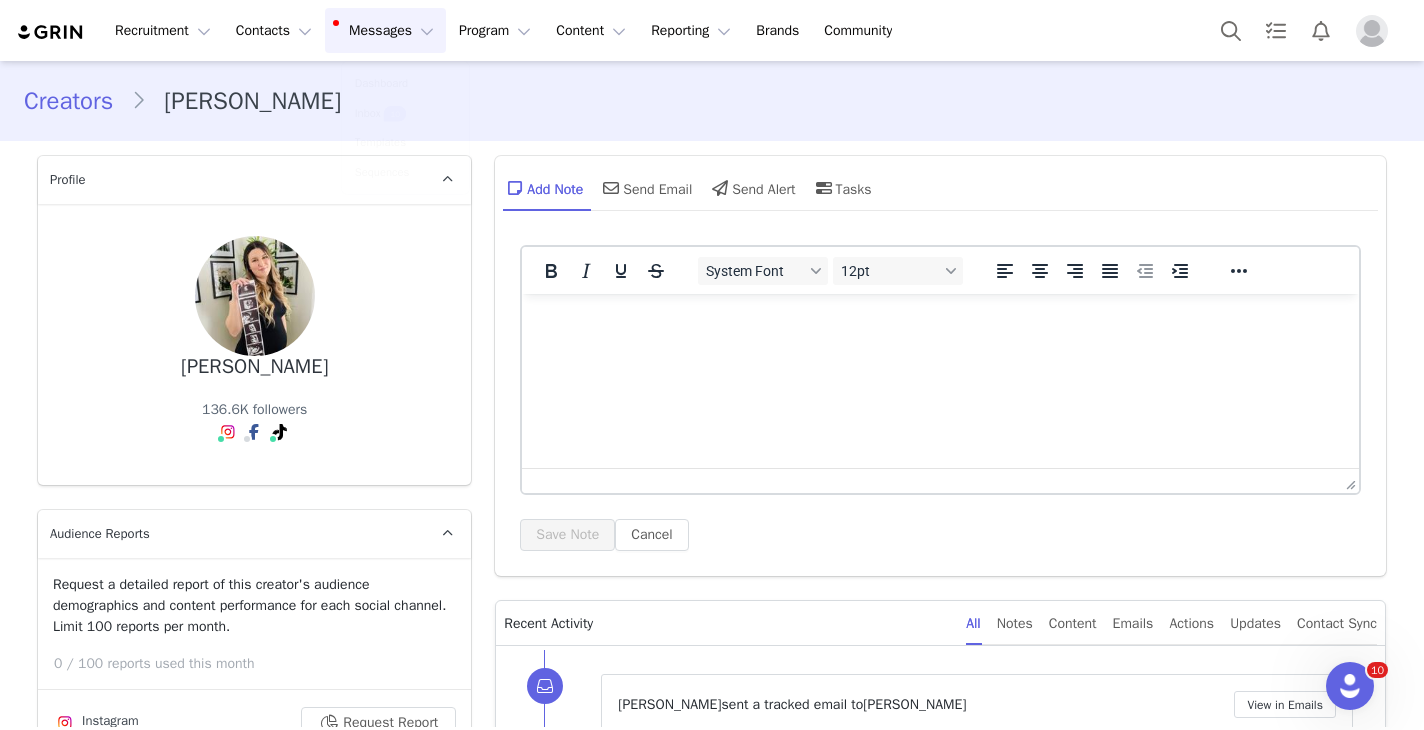 click on "Messages Messages" at bounding box center [385, 30] 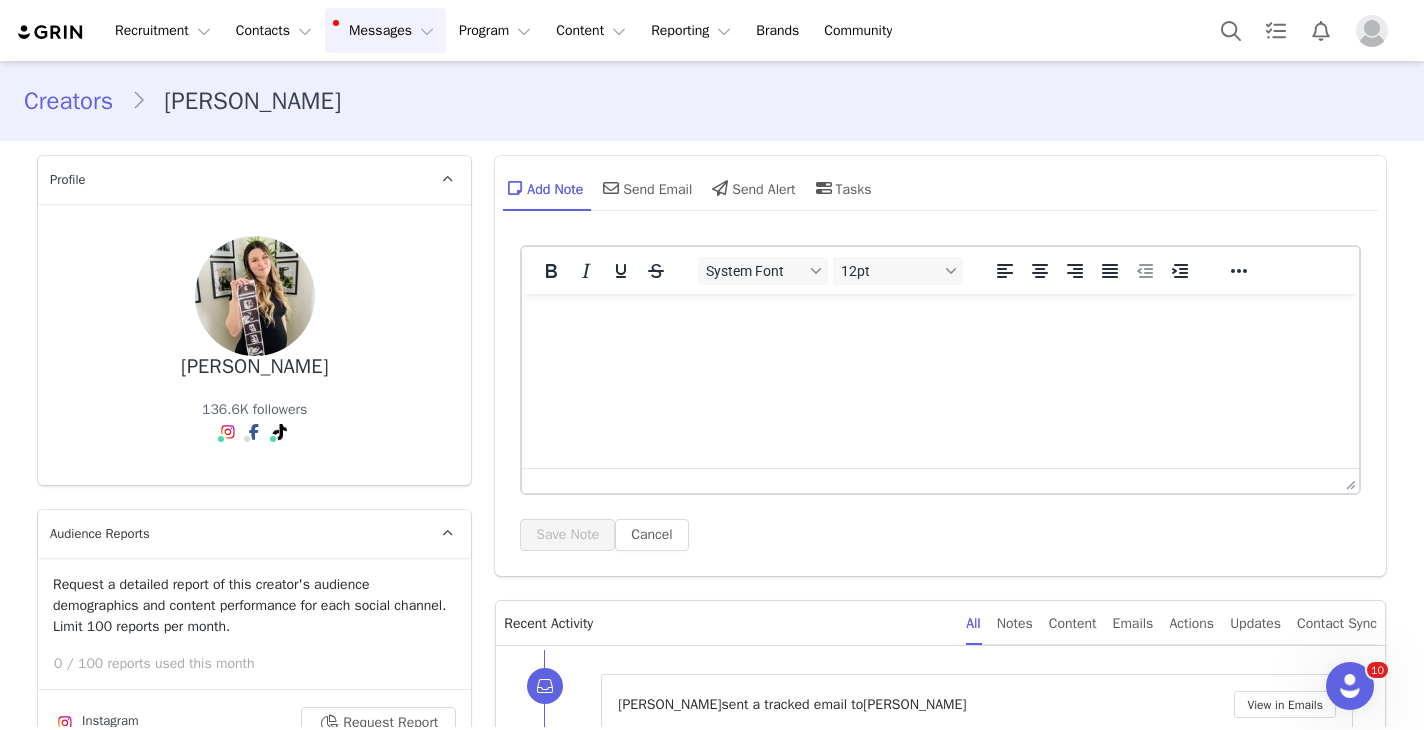 click on "Messages Messages" at bounding box center [385, 30] 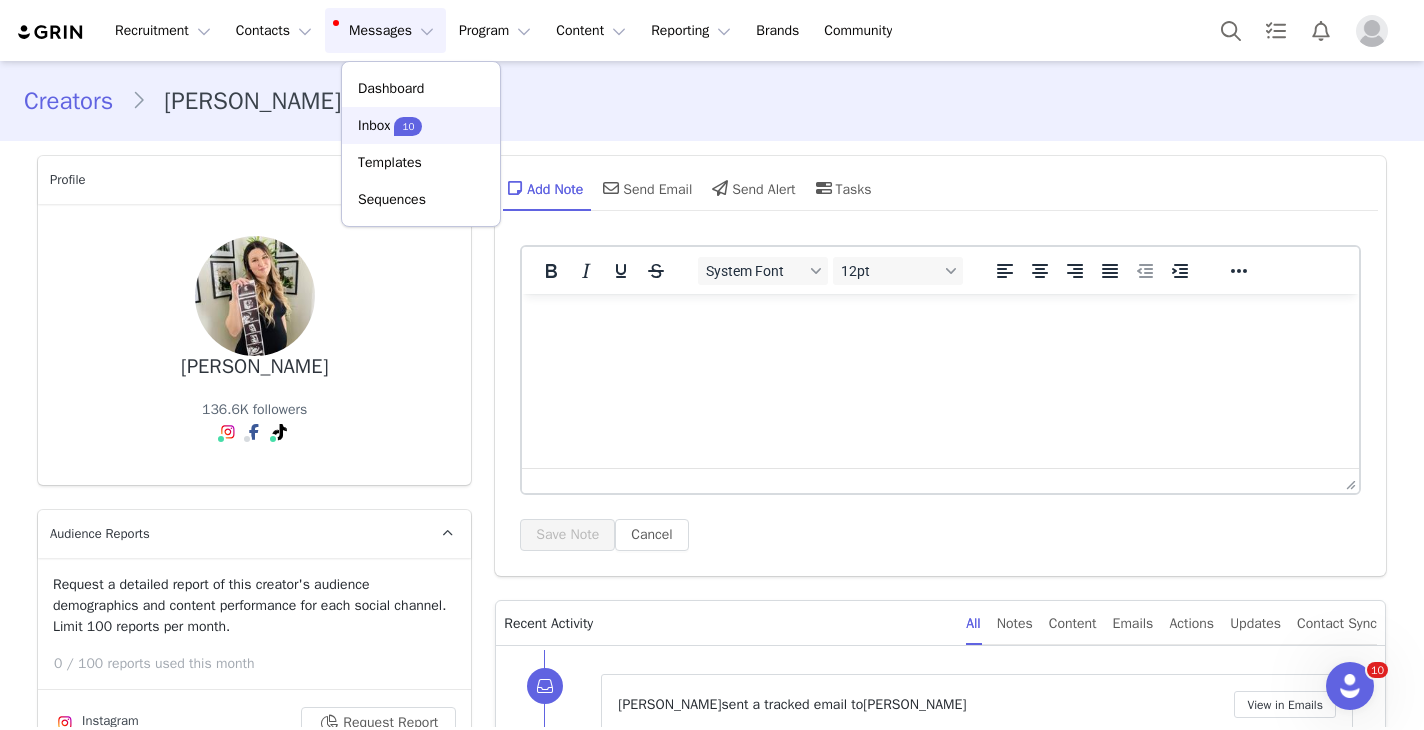 click on "Inbox 10" at bounding box center [390, 125] 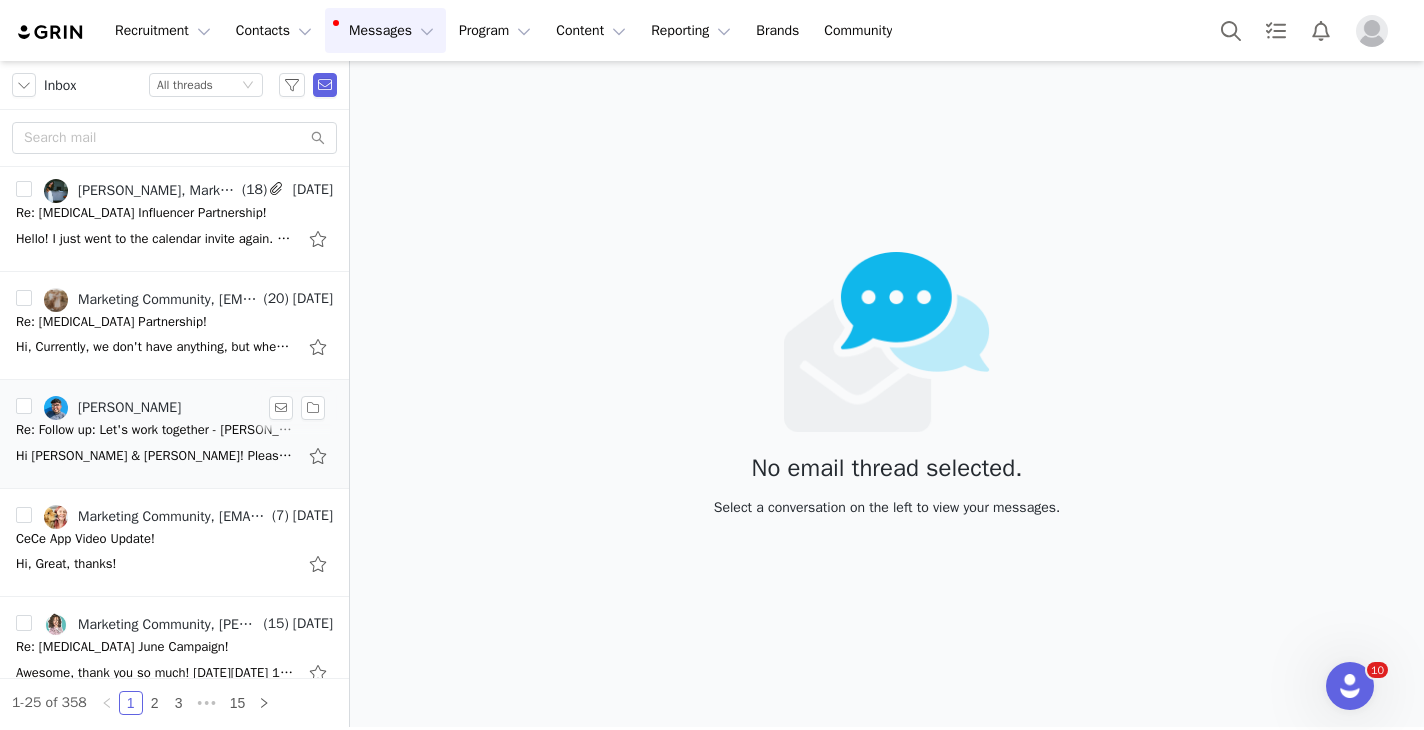 scroll, scrollTop: 225, scrollLeft: 0, axis: vertical 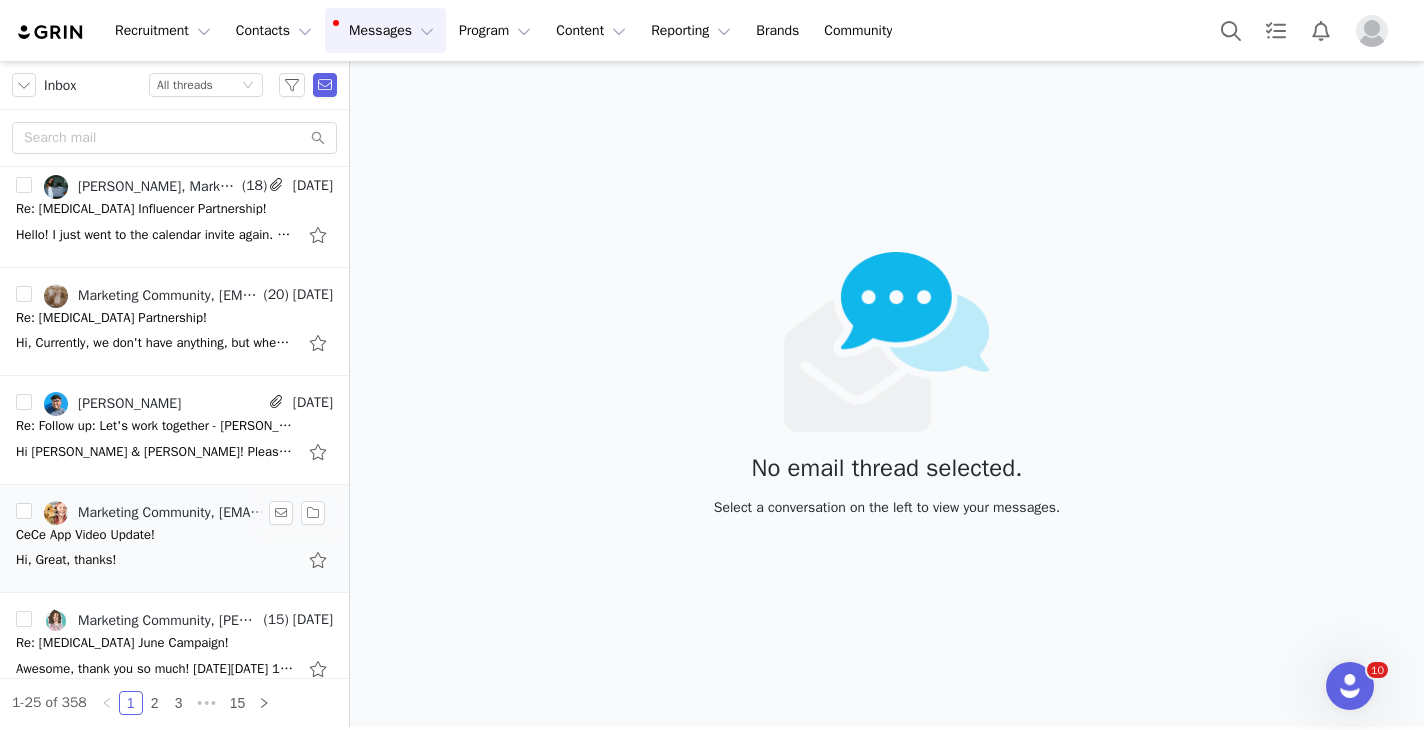click on "Marketing Community, [EMAIL_ADDRESS][DOMAIN_NAME]" at bounding box center [173, 513] 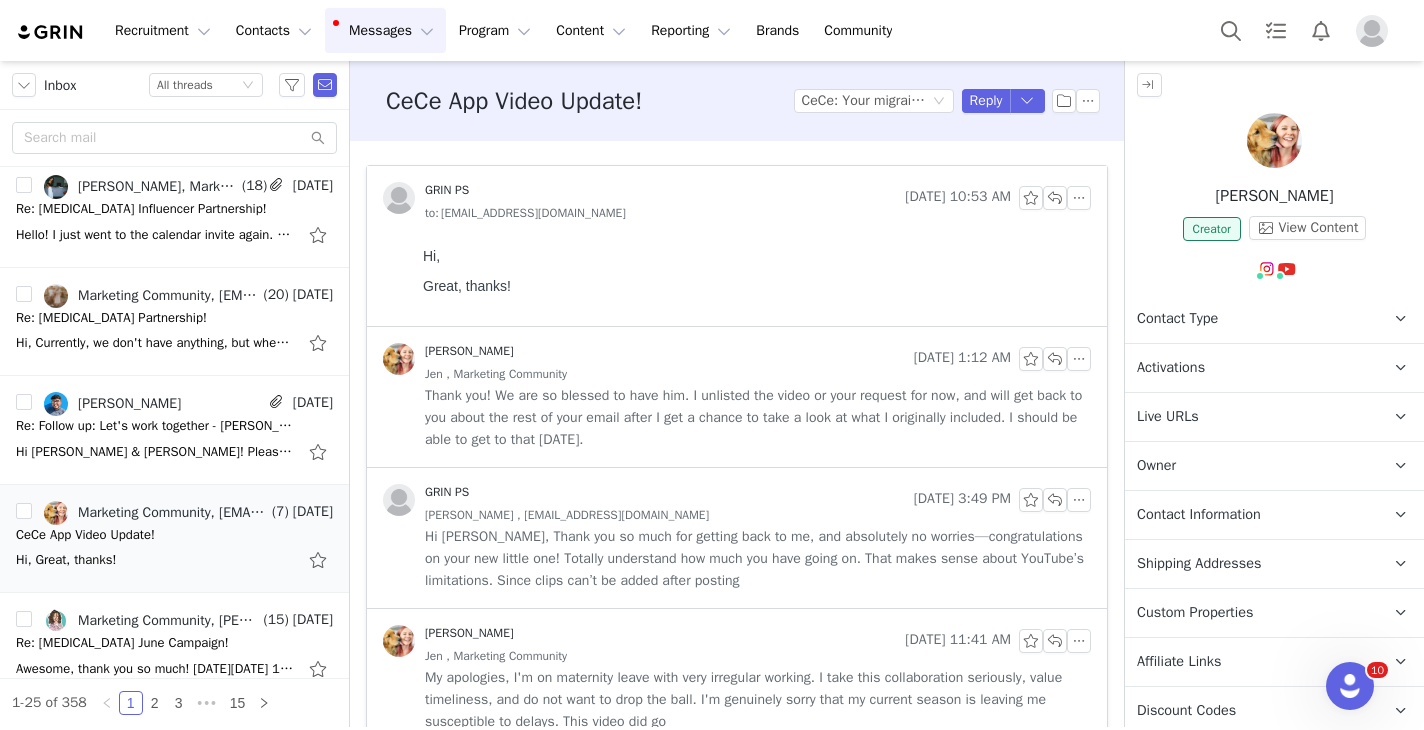 scroll, scrollTop: 0, scrollLeft: 0, axis: both 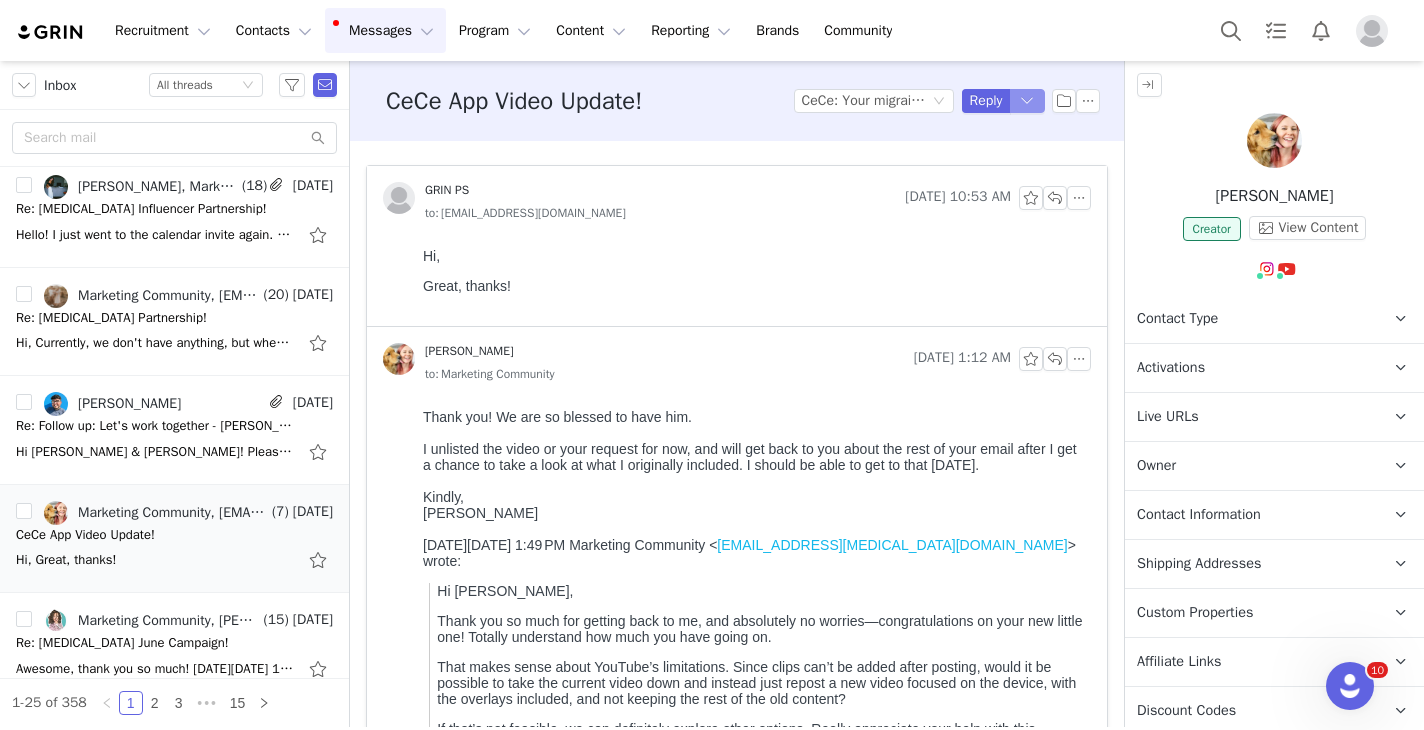 click at bounding box center (1028, 101) 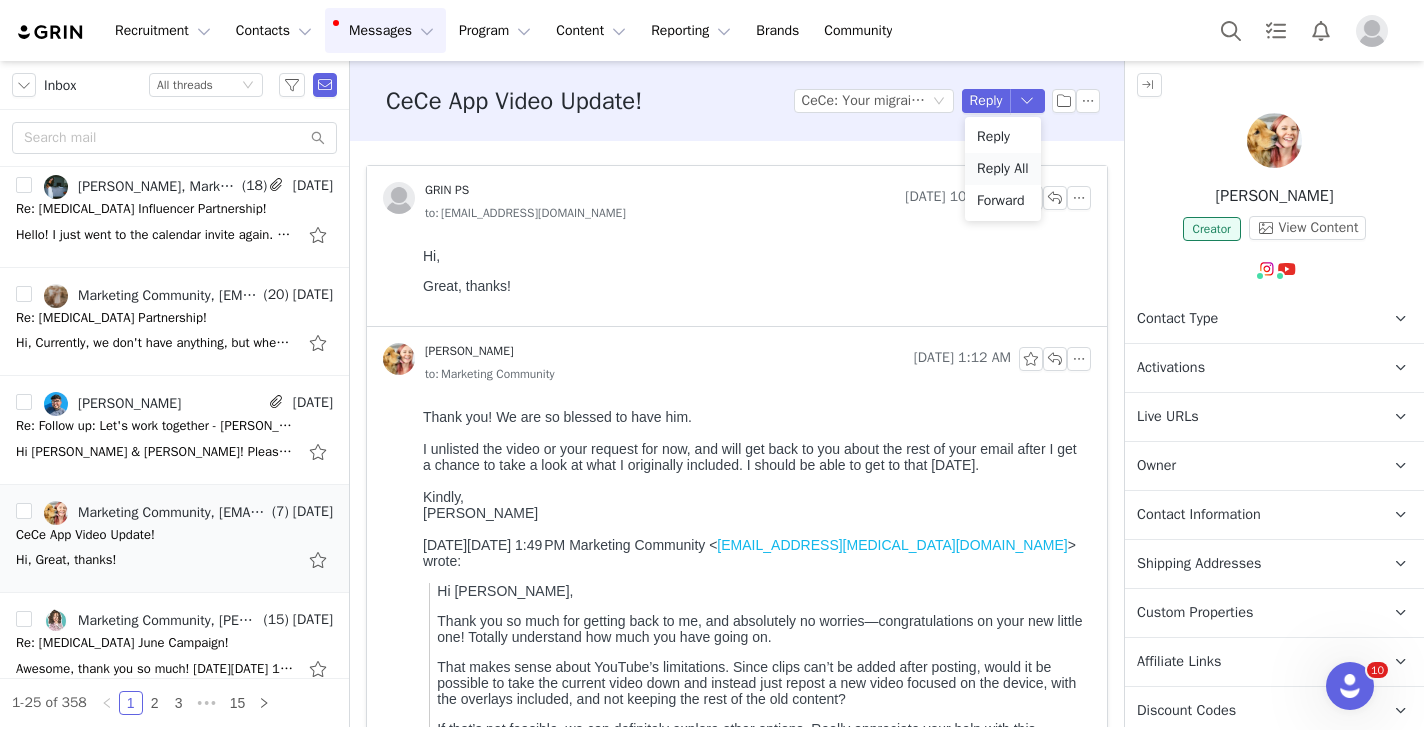 click on "Reply All" at bounding box center (1003, 169) 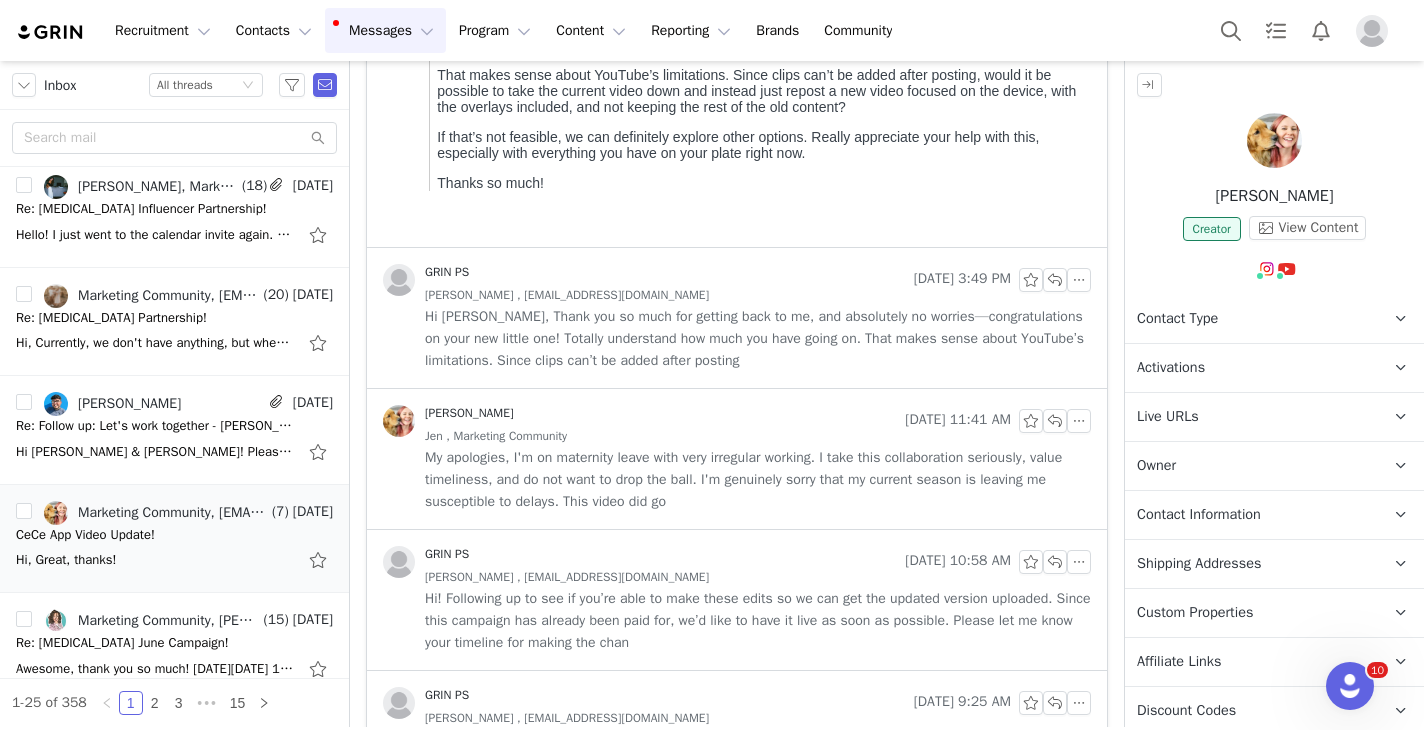 scroll, scrollTop: 0, scrollLeft: 0, axis: both 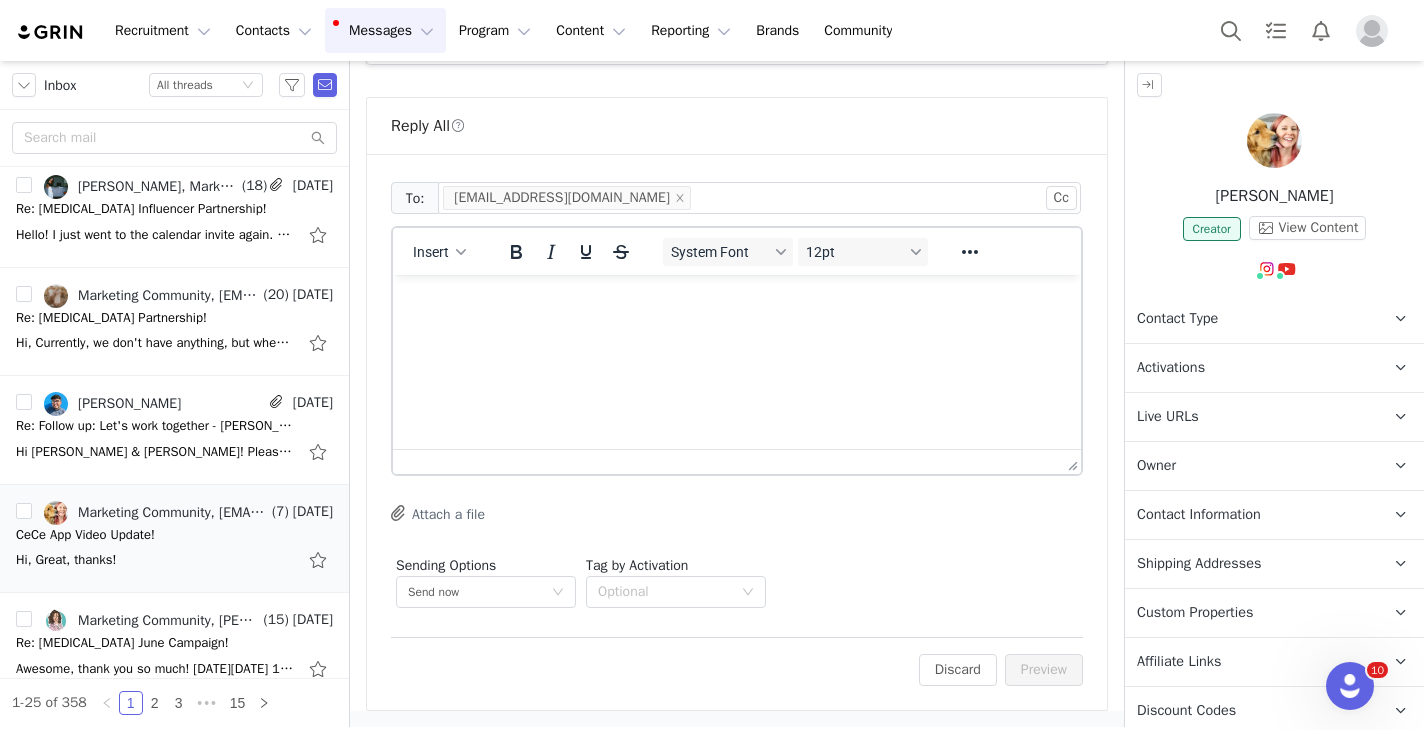 click at bounding box center [737, 461] 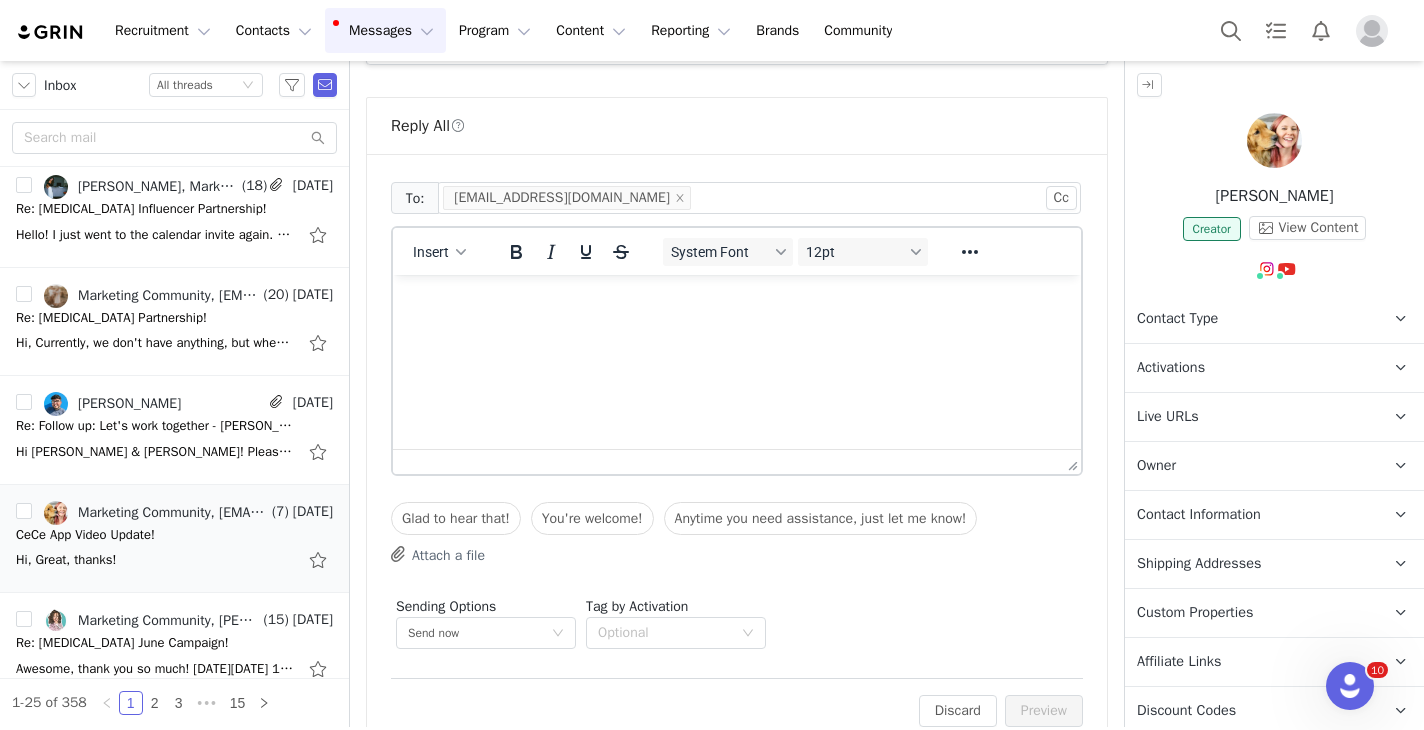 type 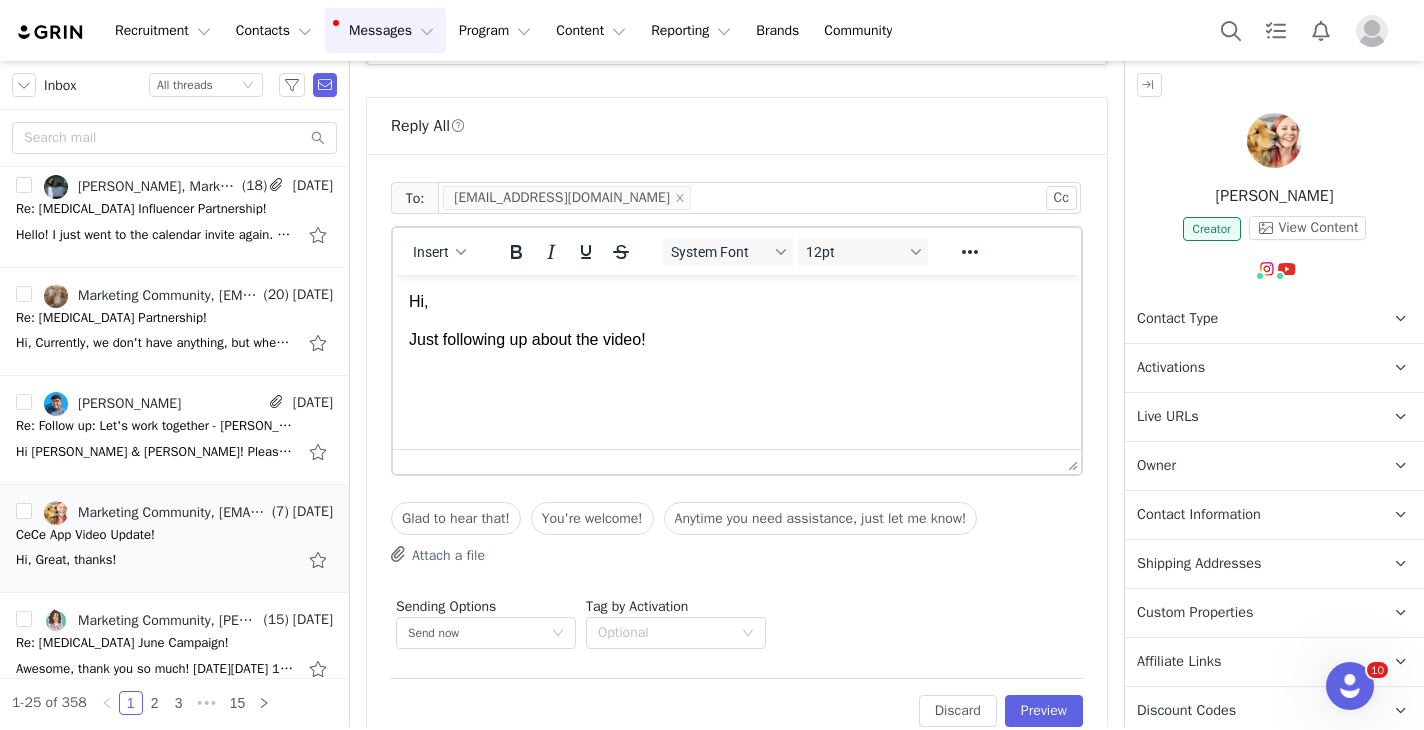 click on "Activations" at bounding box center (1250, 368) 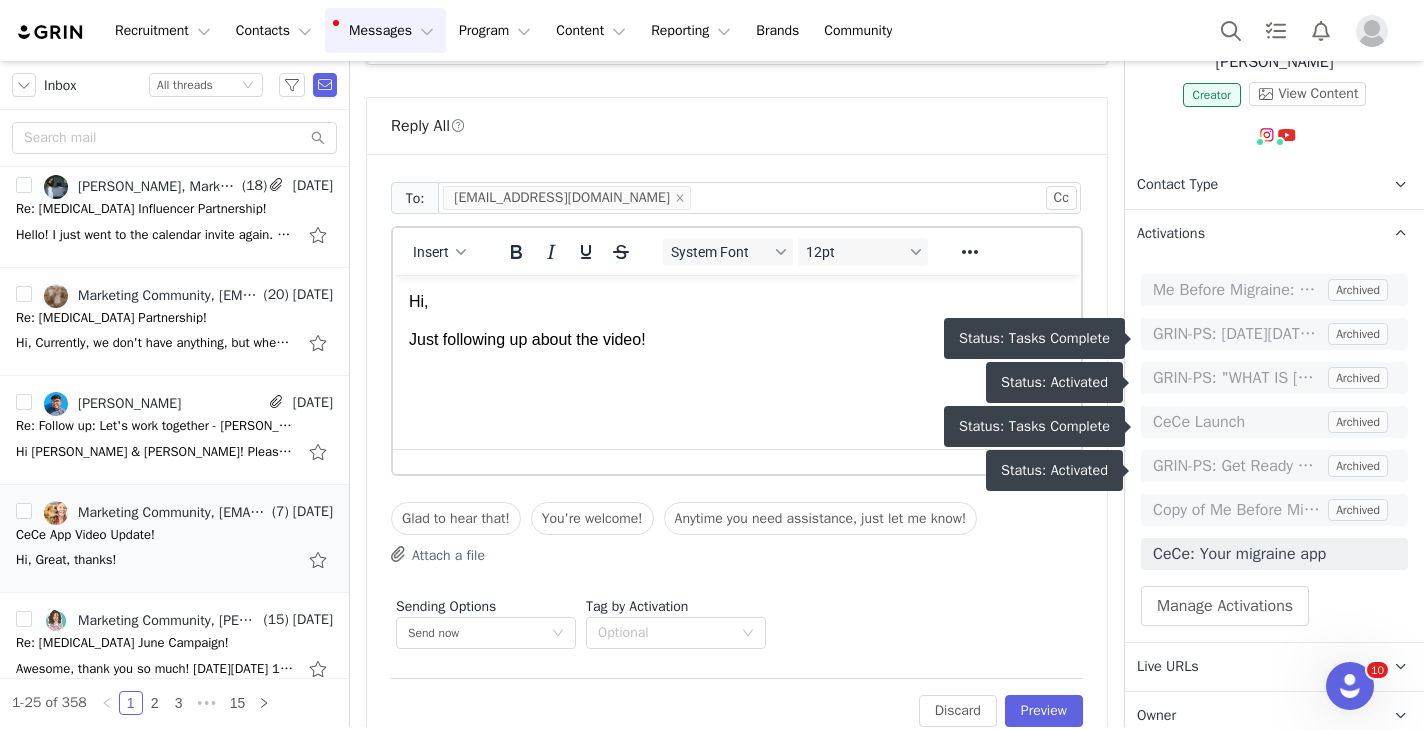 scroll, scrollTop: 174, scrollLeft: 0, axis: vertical 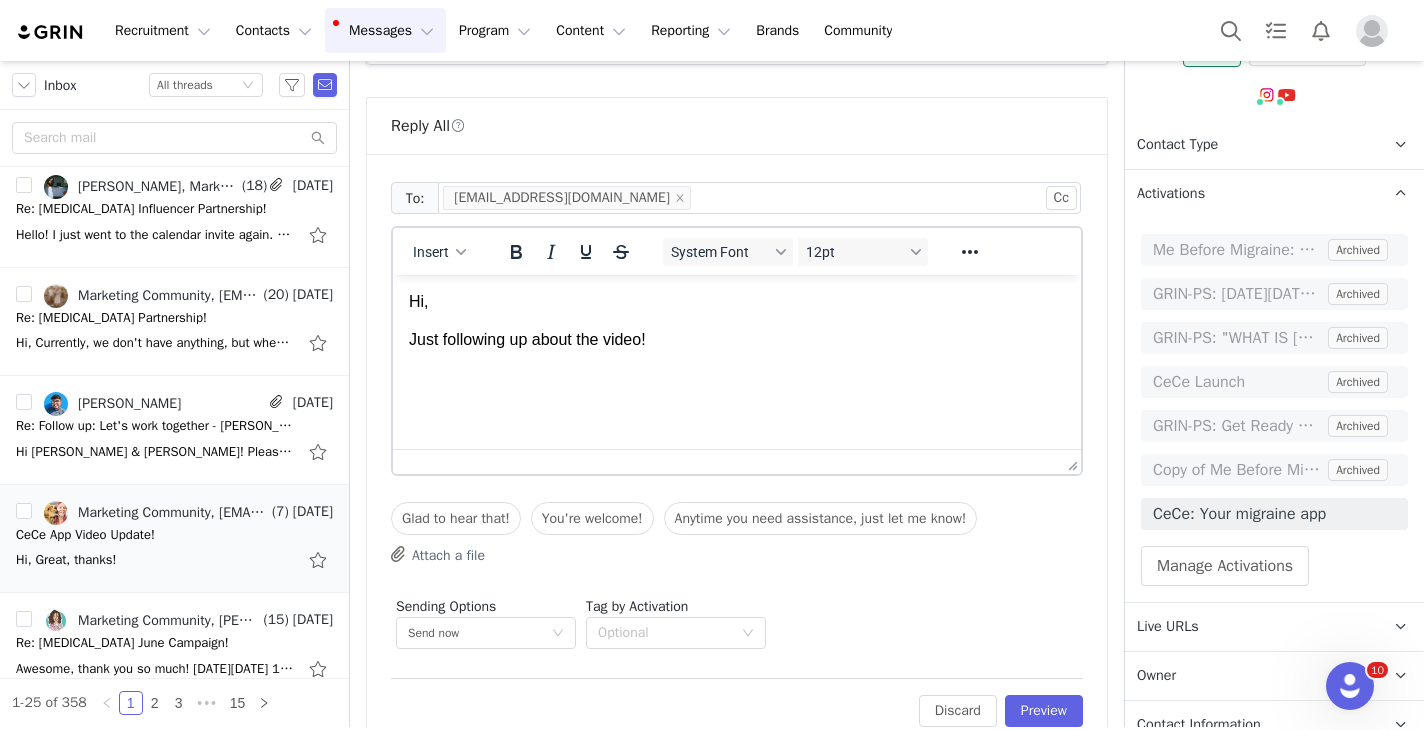 click on "Just following up about the video!" at bounding box center [737, 340] 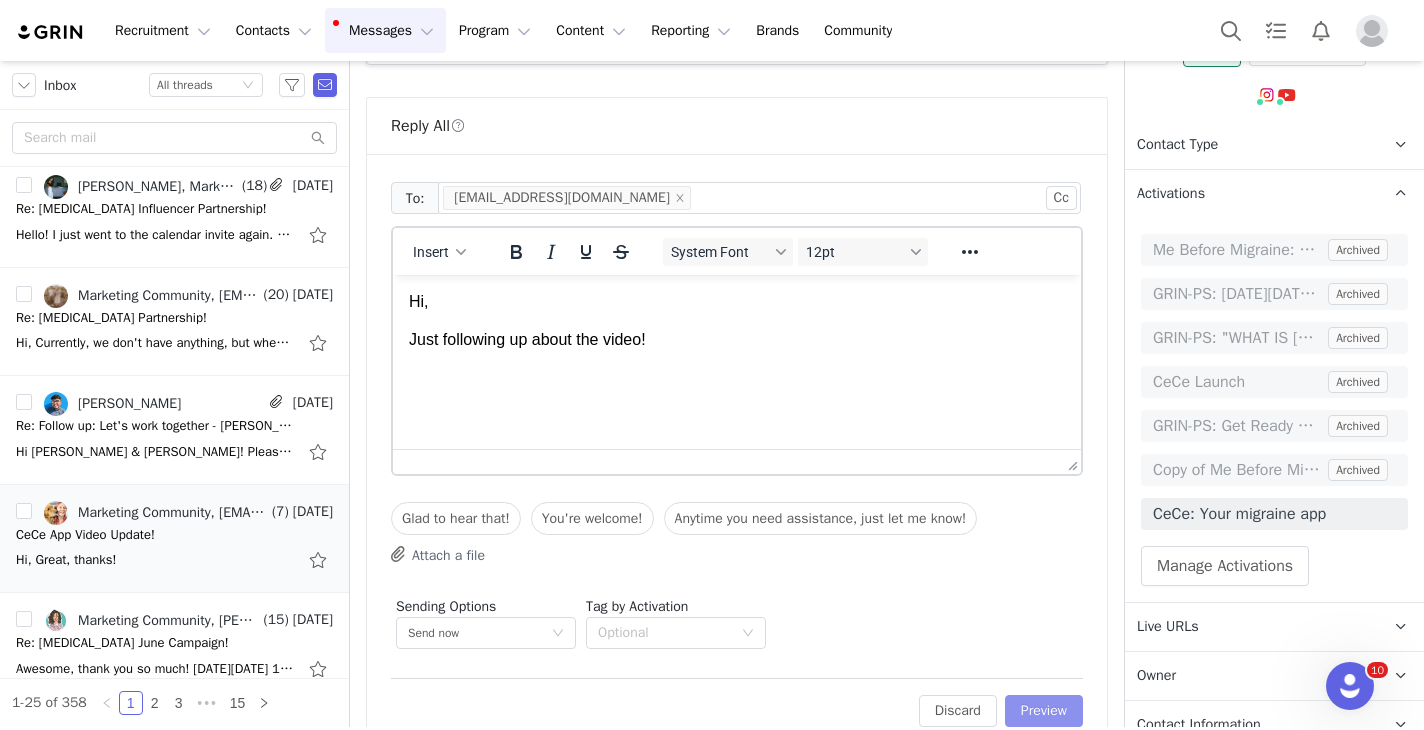 click on "Preview" at bounding box center (1044, 711) 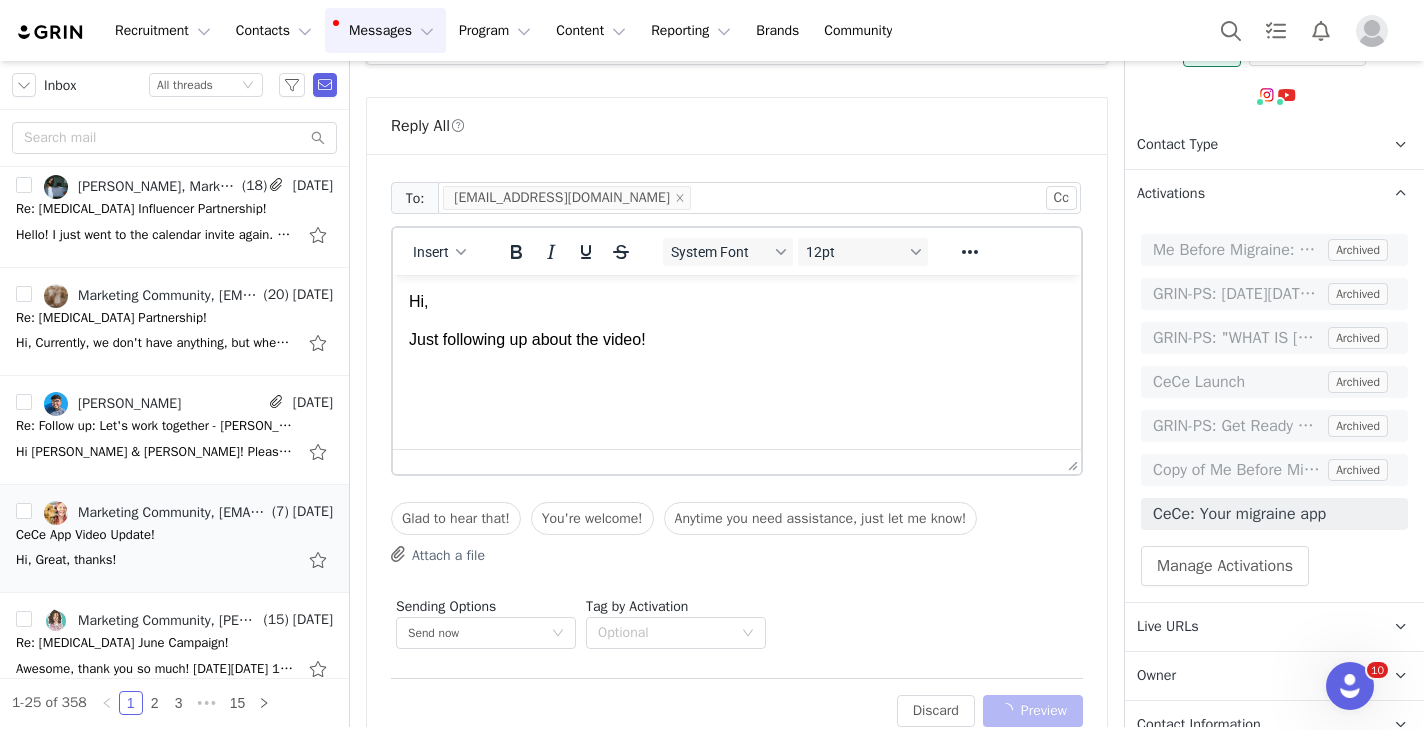 scroll, scrollTop: 1352, scrollLeft: 0, axis: vertical 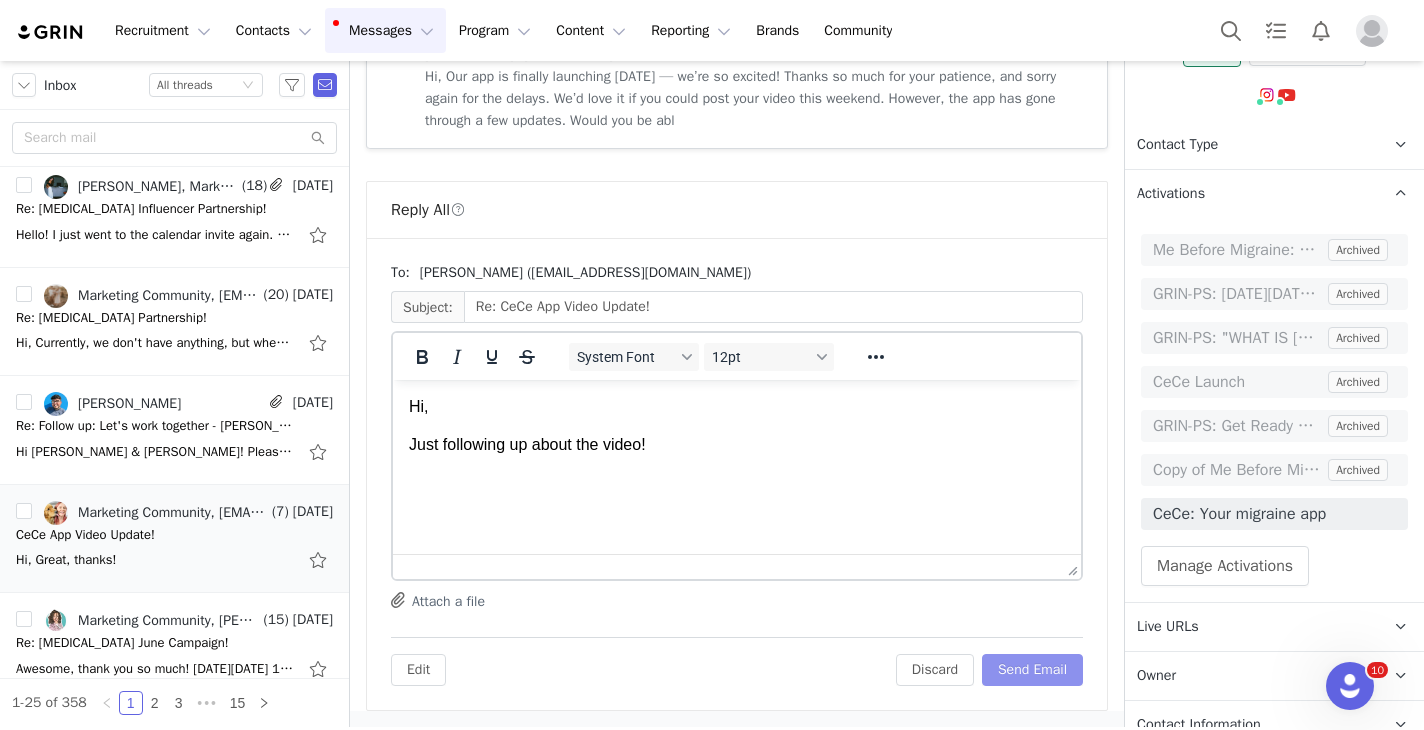 click on "Send Email" at bounding box center (1032, 670) 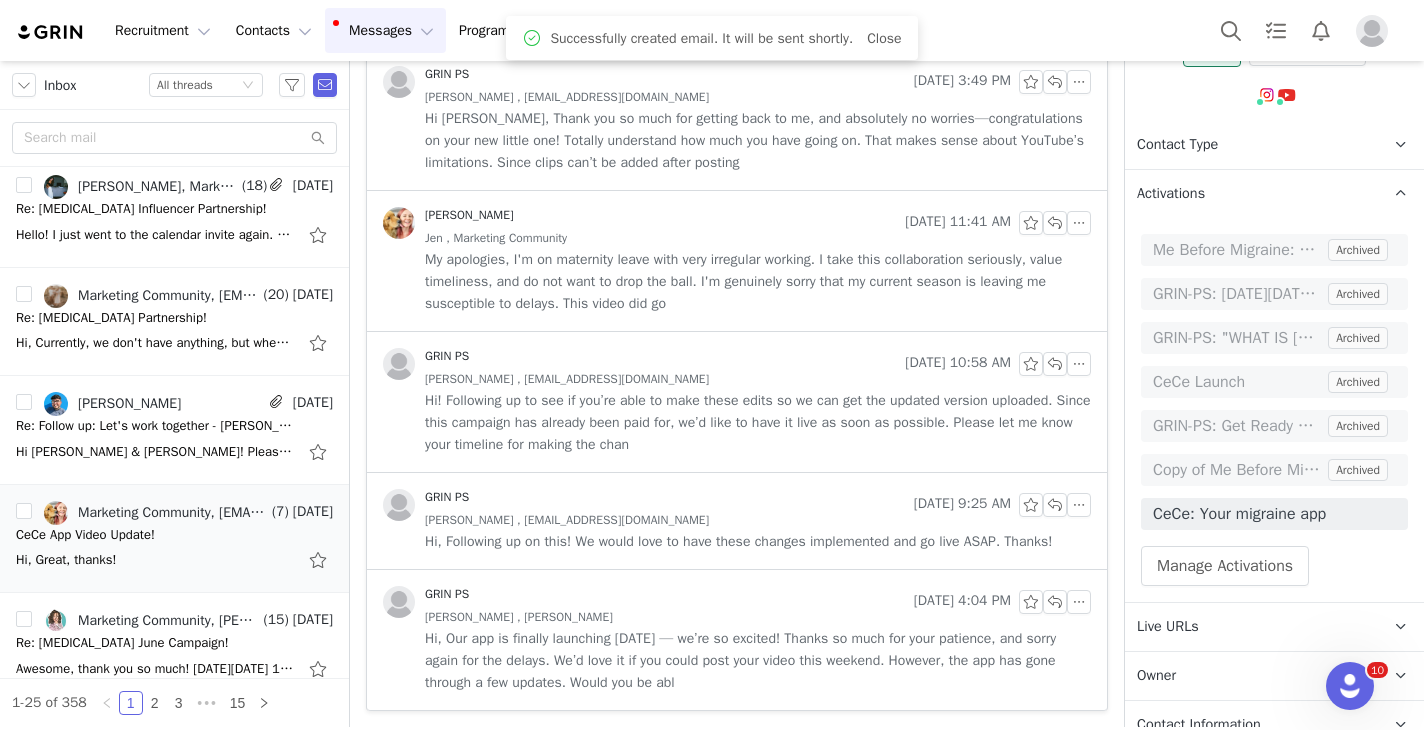 scroll, scrollTop: 790, scrollLeft: 0, axis: vertical 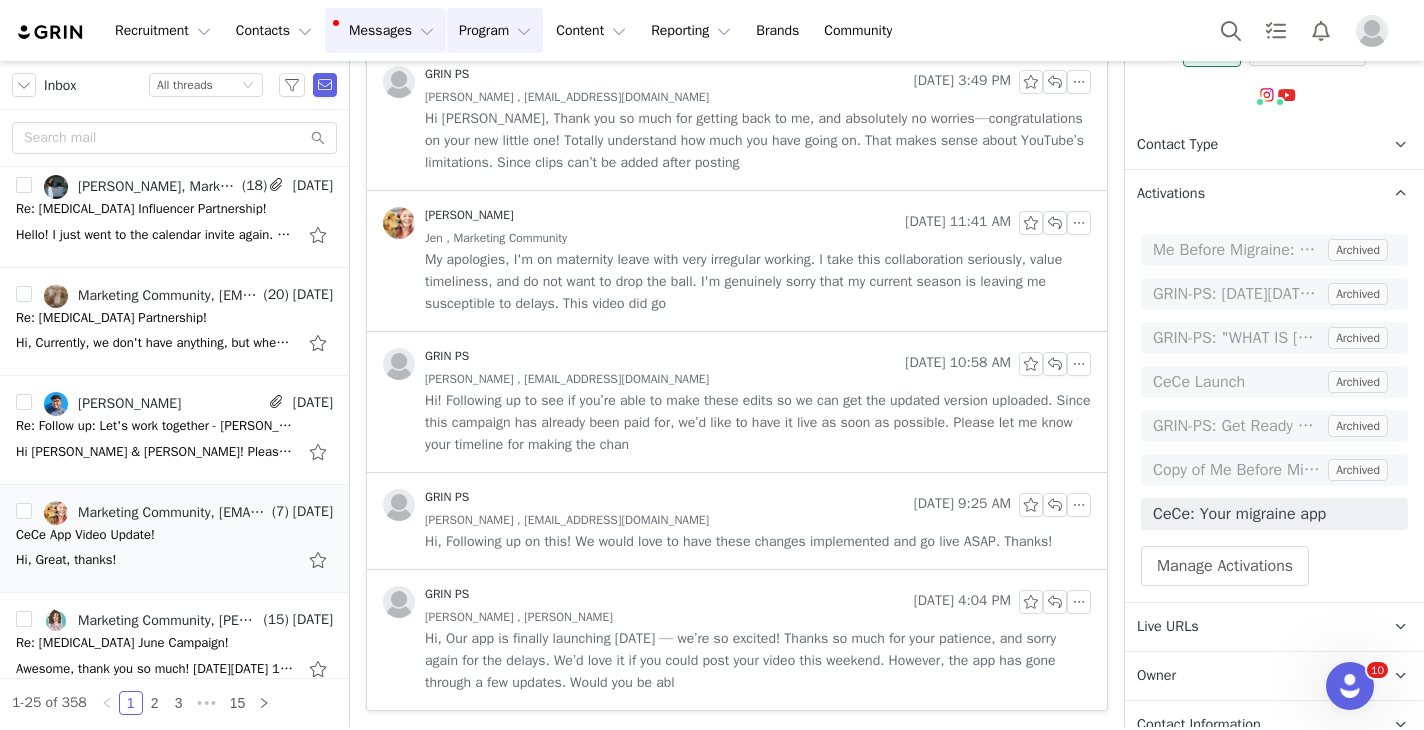 click on "Program Program" at bounding box center (495, 30) 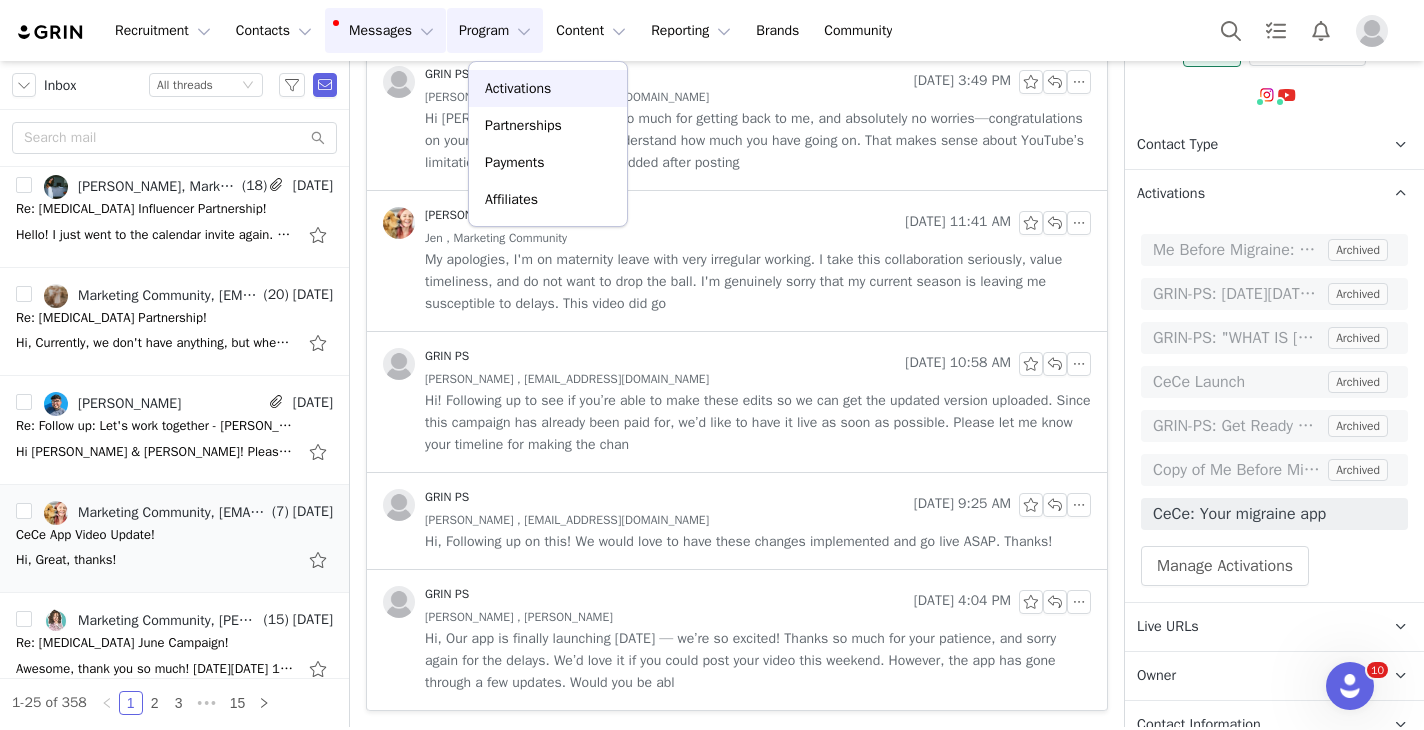 click on "Activations" at bounding box center (518, 88) 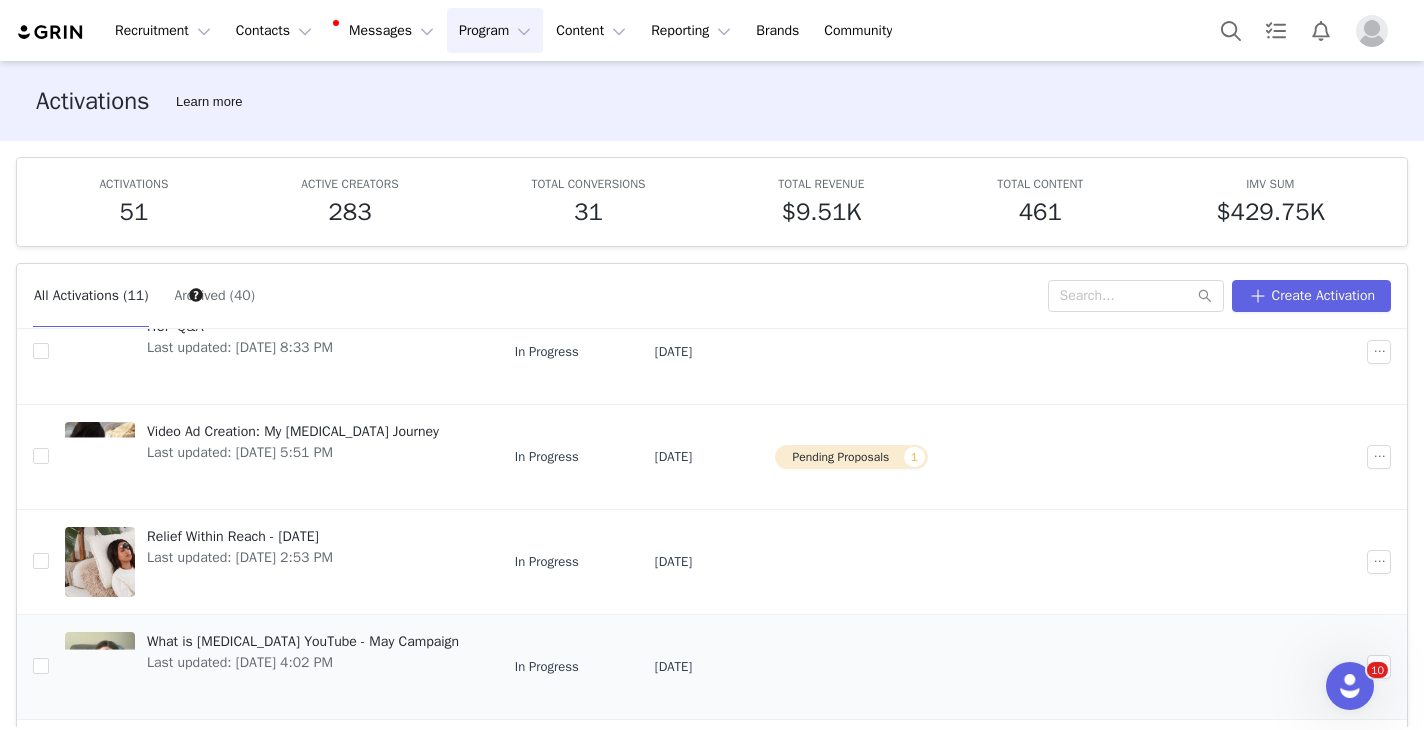 scroll, scrollTop: 286, scrollLeft: 0, axis: vertical 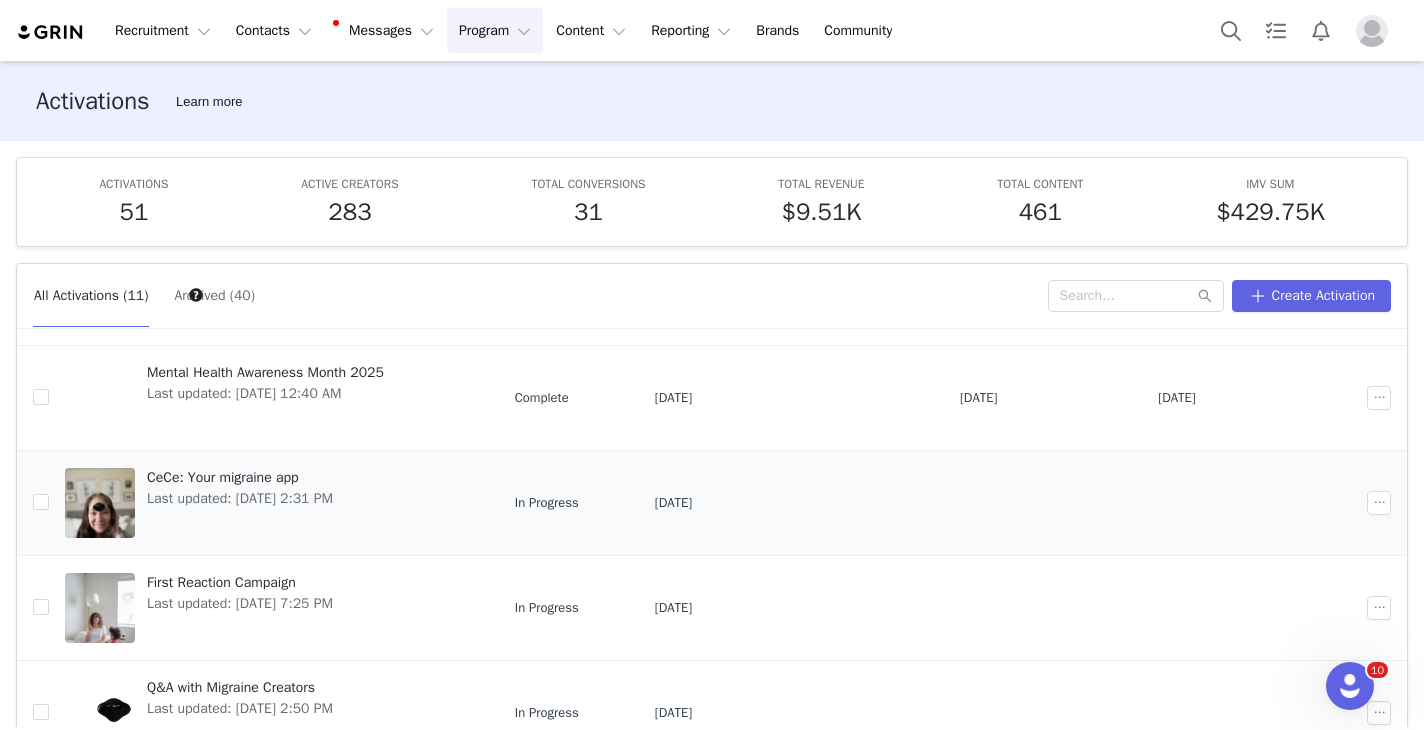 click on "Last updated: [DATE] 2:31 PM" at bounding box center [240, 498] 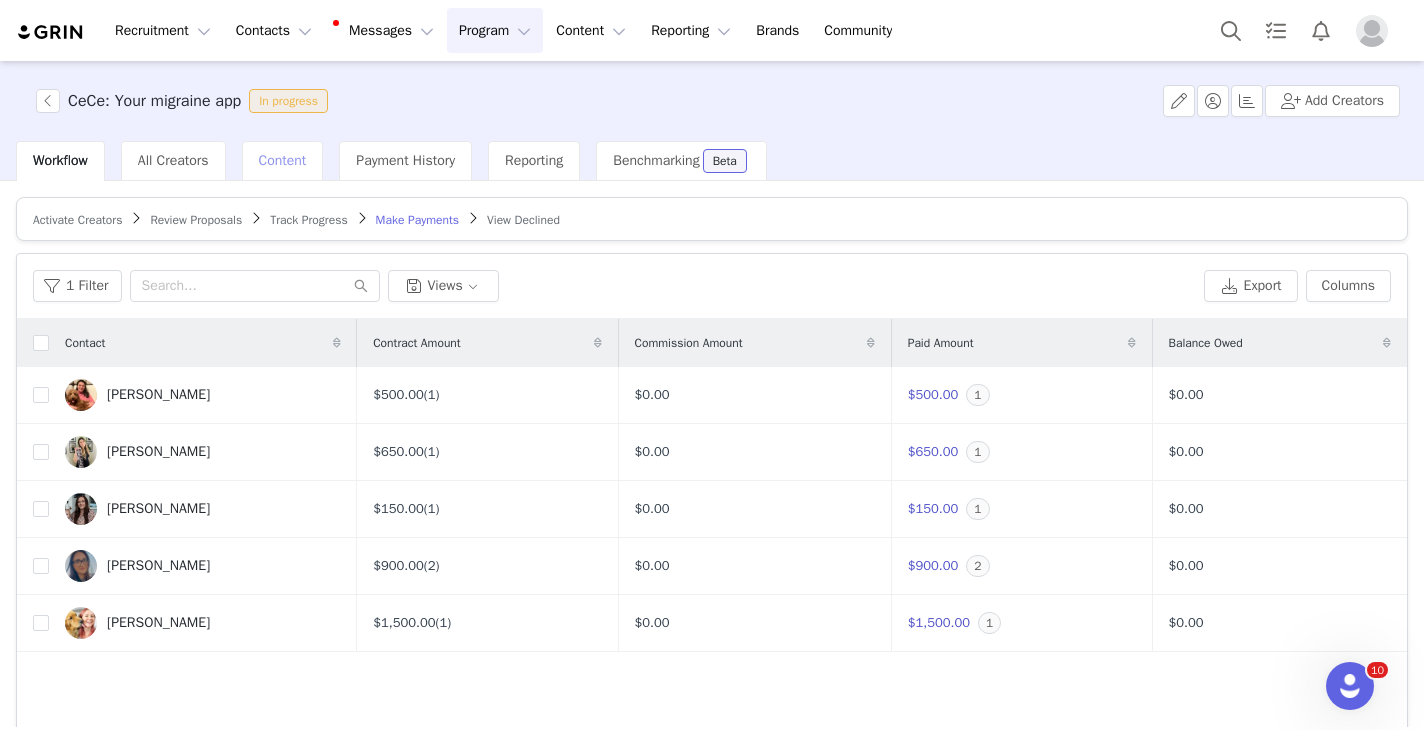 click on "Content" at bounding box center [283, 160] 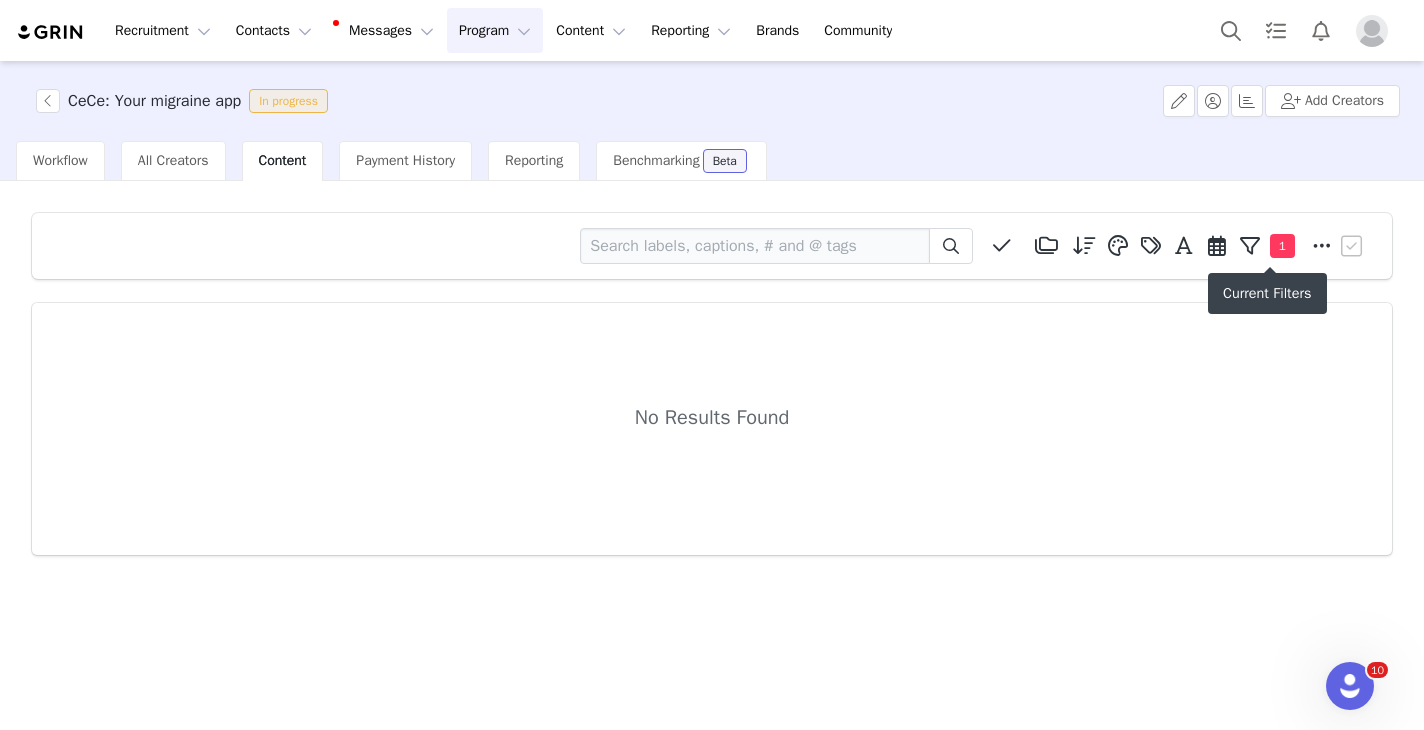 click on "1" at bounding box center (1282, 246) 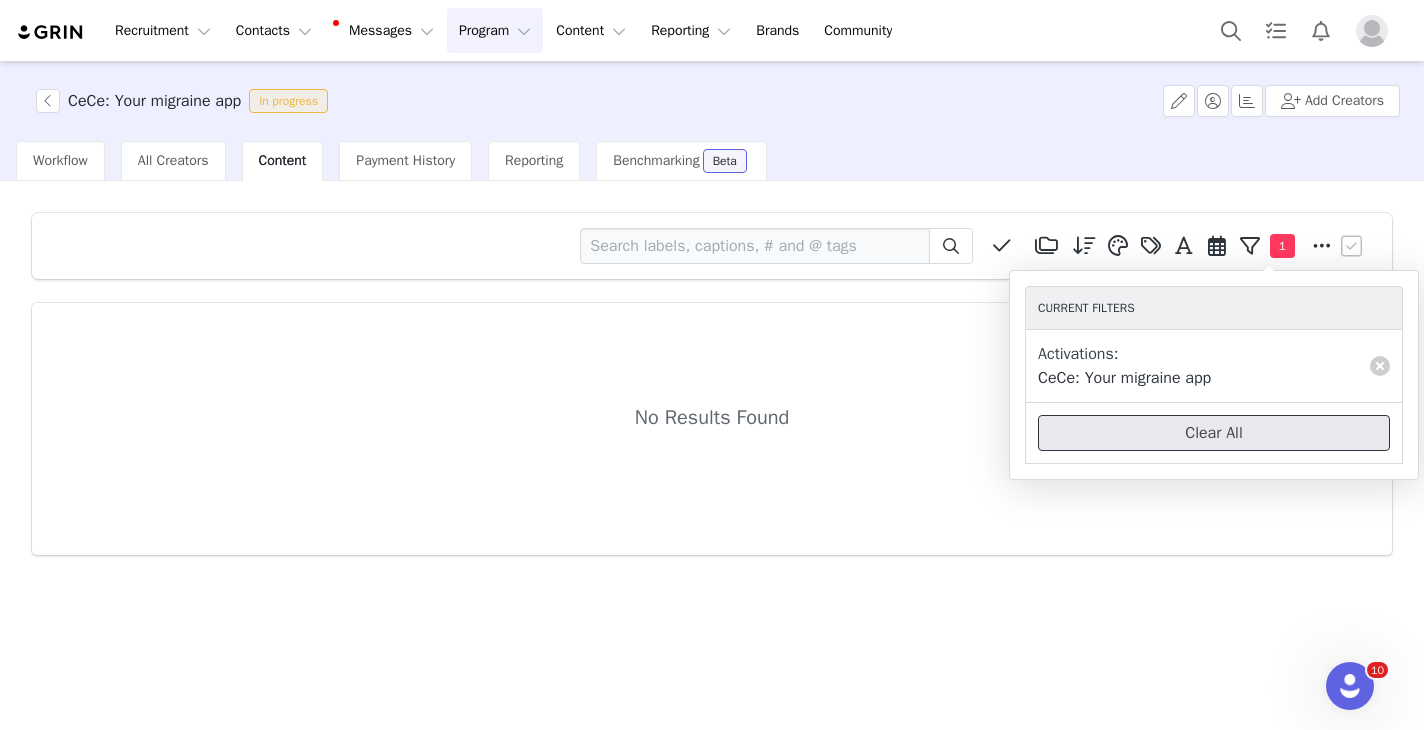 click on "Clear All" at bounding box center [1214, 433] 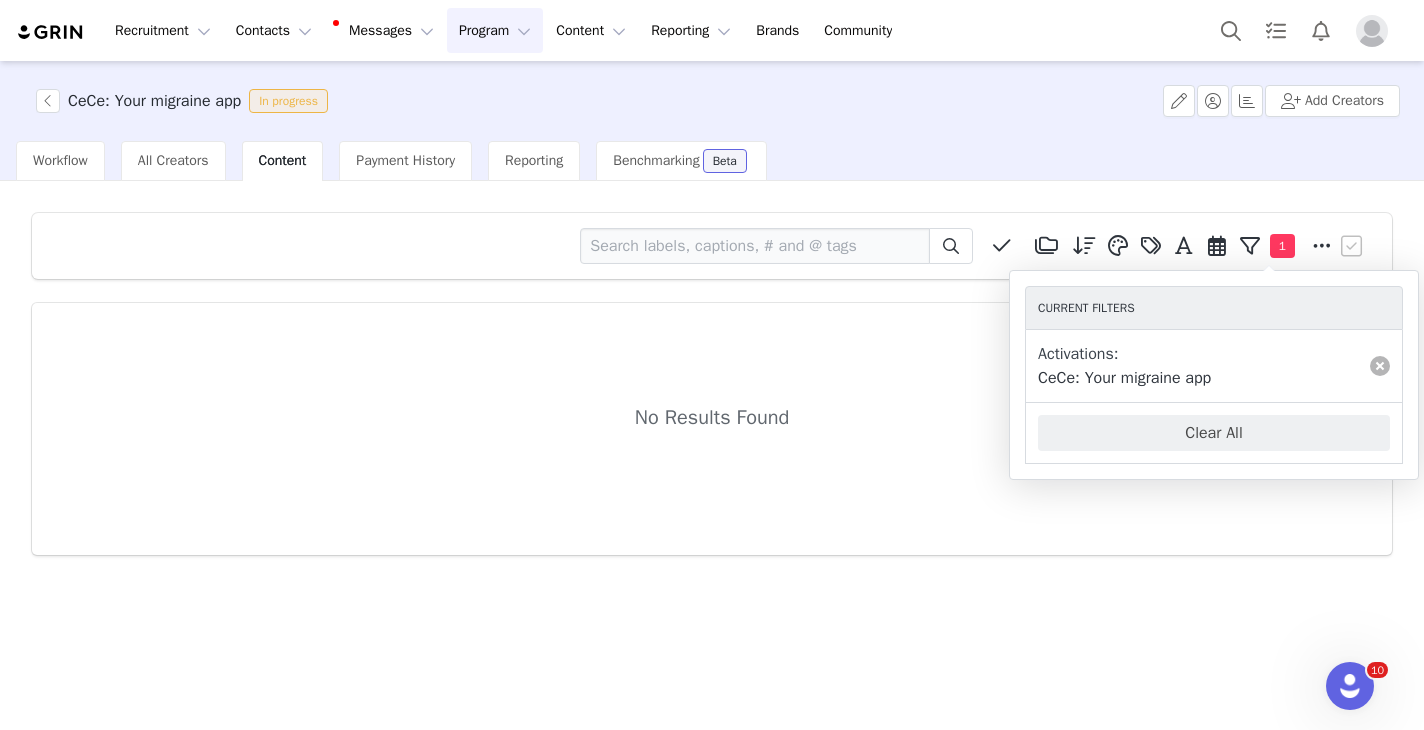 click at bounding box center [1380, 366] 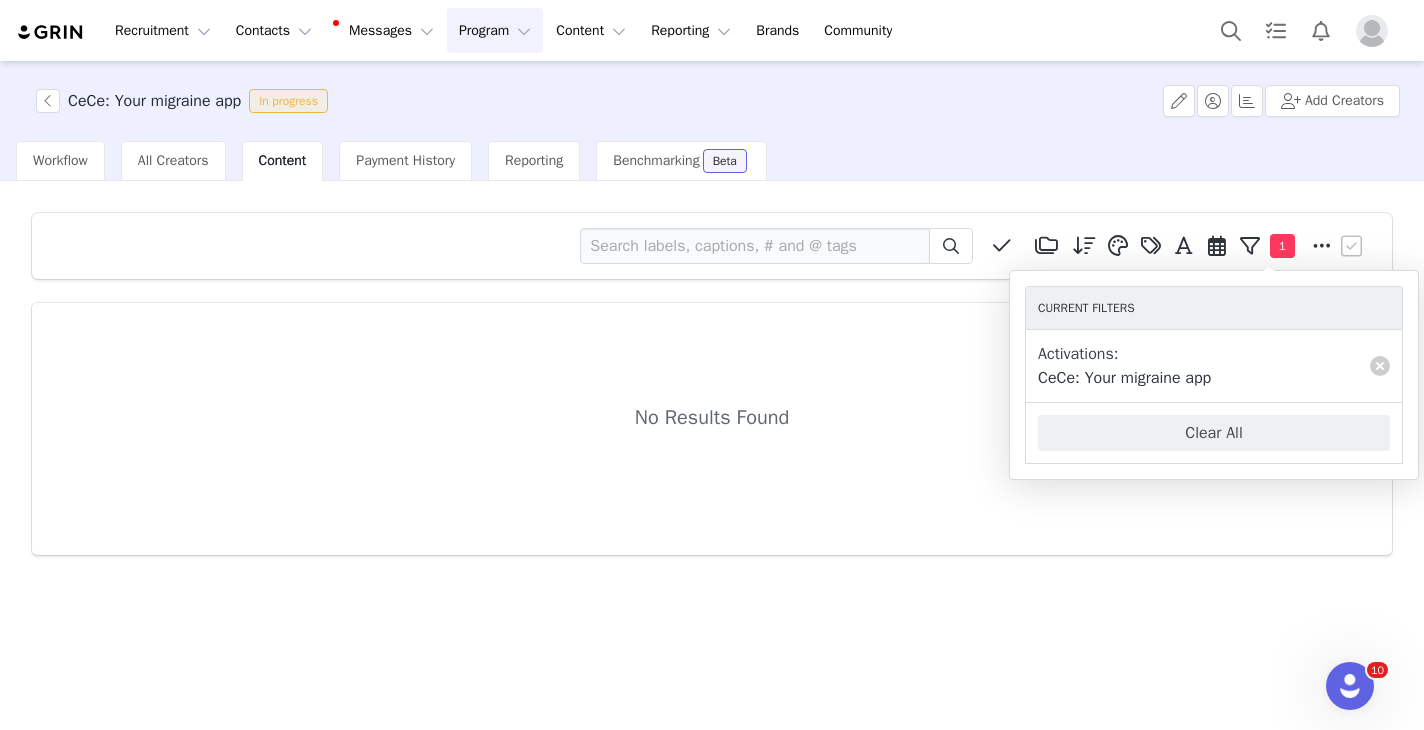 click on "Media Library  (0) Folders No folders have been created yet.  New Folder   Descending order, go  ascending .   Relevance   Like Count   Comment Count   Engagements   Engagement Rate   Story Reply Rate   Video View Count   Date Posted   No ad rights   Manage Tags   Apply   Lip (46)   Eyebrow (43)   Vision care (42)   Smile (37)   Eyelash (36)   Sunglasses (31)   Apply  Posted On or After Posted On or Before  Apply  1 Contact Owner All  [PERSON_NAME]   [PERSON_NAME]   GRIN PS   [PERSON_NAME] (temp user)   [PERSON_NAME]   [PERSON_NAME]  Media Type All  Image   Video  Network All  YouTube   Twitter   Facebook   Twitch   Instagram   Pinterest   TikTok   Other Uploads  Activation All  Video Ad Creation: My [MEDICAL_DATA] Journey   GRIN-PS: Evergreen big influencers! One video AUGUST   First Reaction Campaign   EU: Discover the Power of [MEDICAL_DATA]: Your Path to Migraine Relief 💙   GRIN-PS: February Evergreen   [MEDICAL_DATA] Under the Tree   Referral Program Campaign   #lifewithCEFALY TV Commercial   Happy Holidays with [MEDICAL_DATA]" at bounding box center (712, 384) 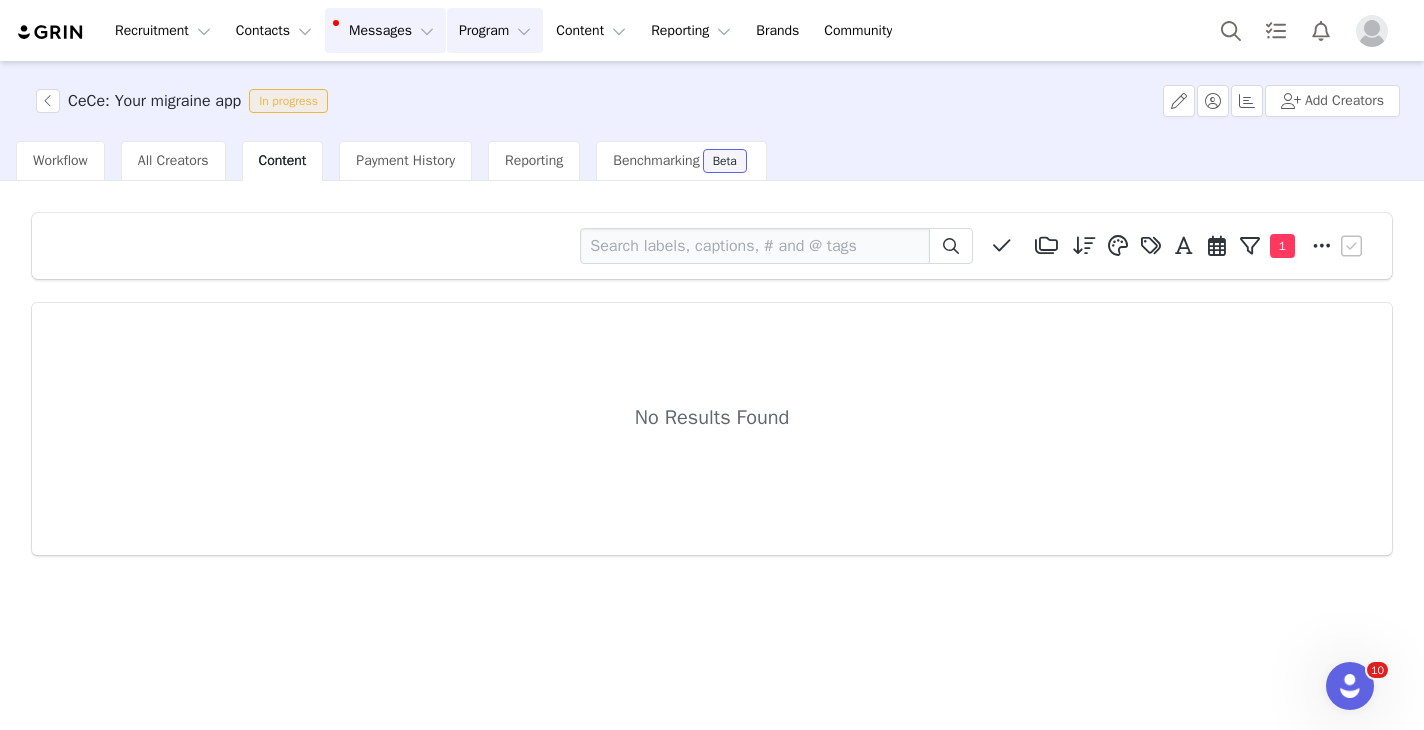 click on "Messages Messages" at bounding box center (385, 30) 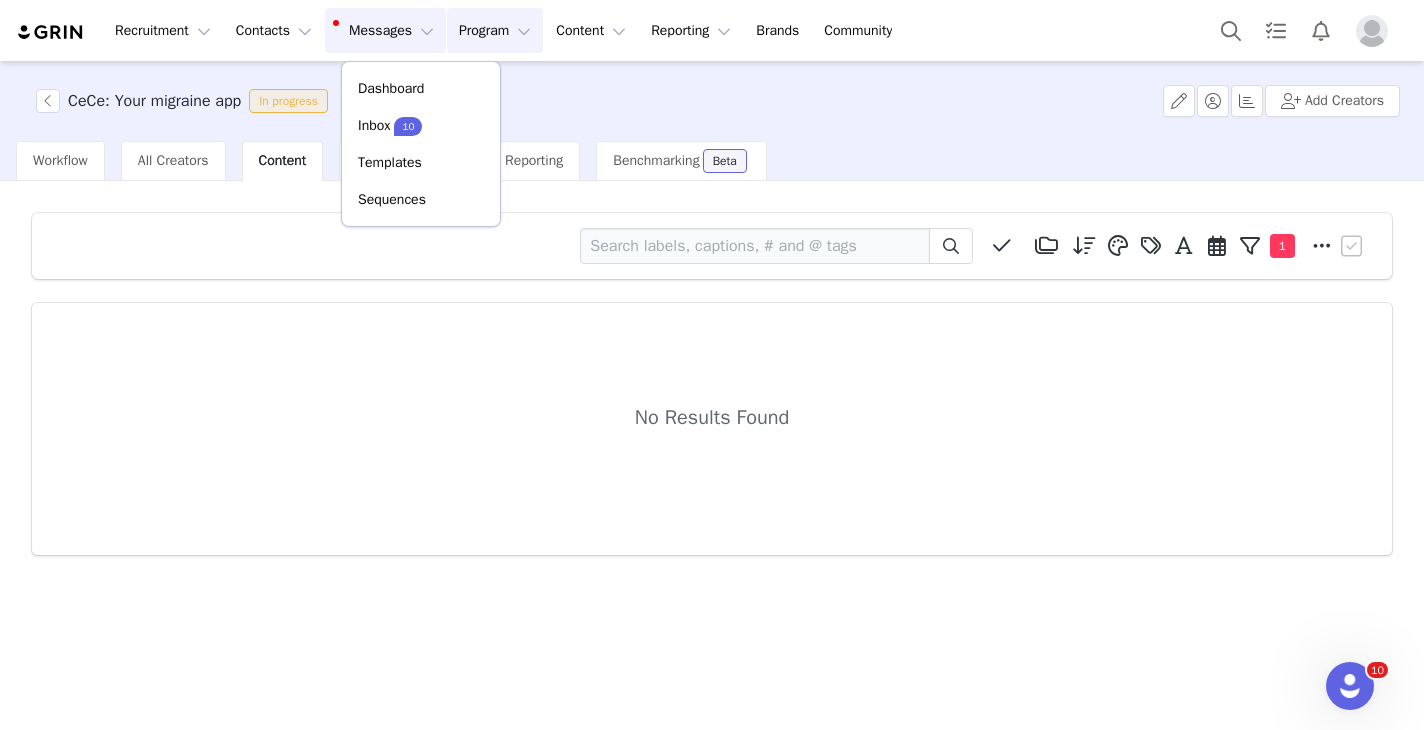 click on "Program Program" at bounding box center (495, 30) 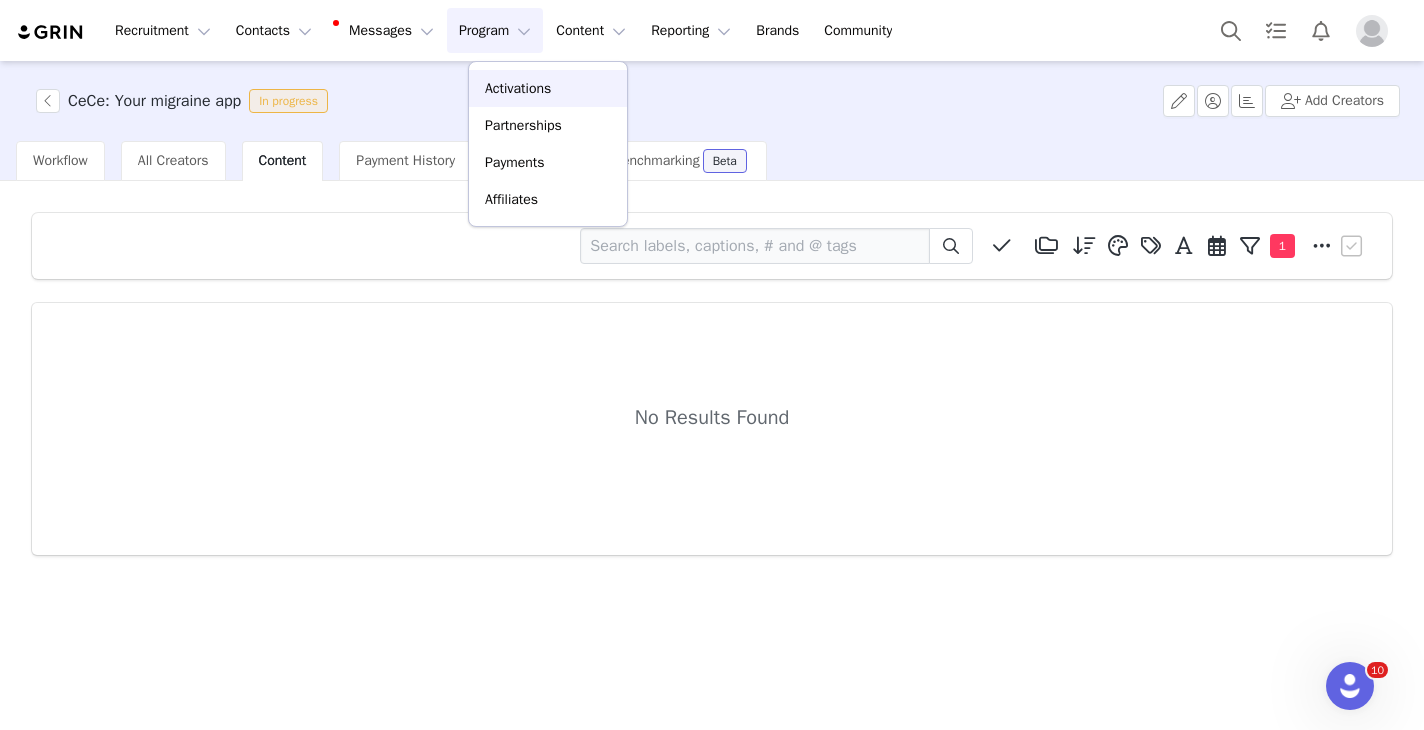 click on "Activations" at bounding box center (518, 88) 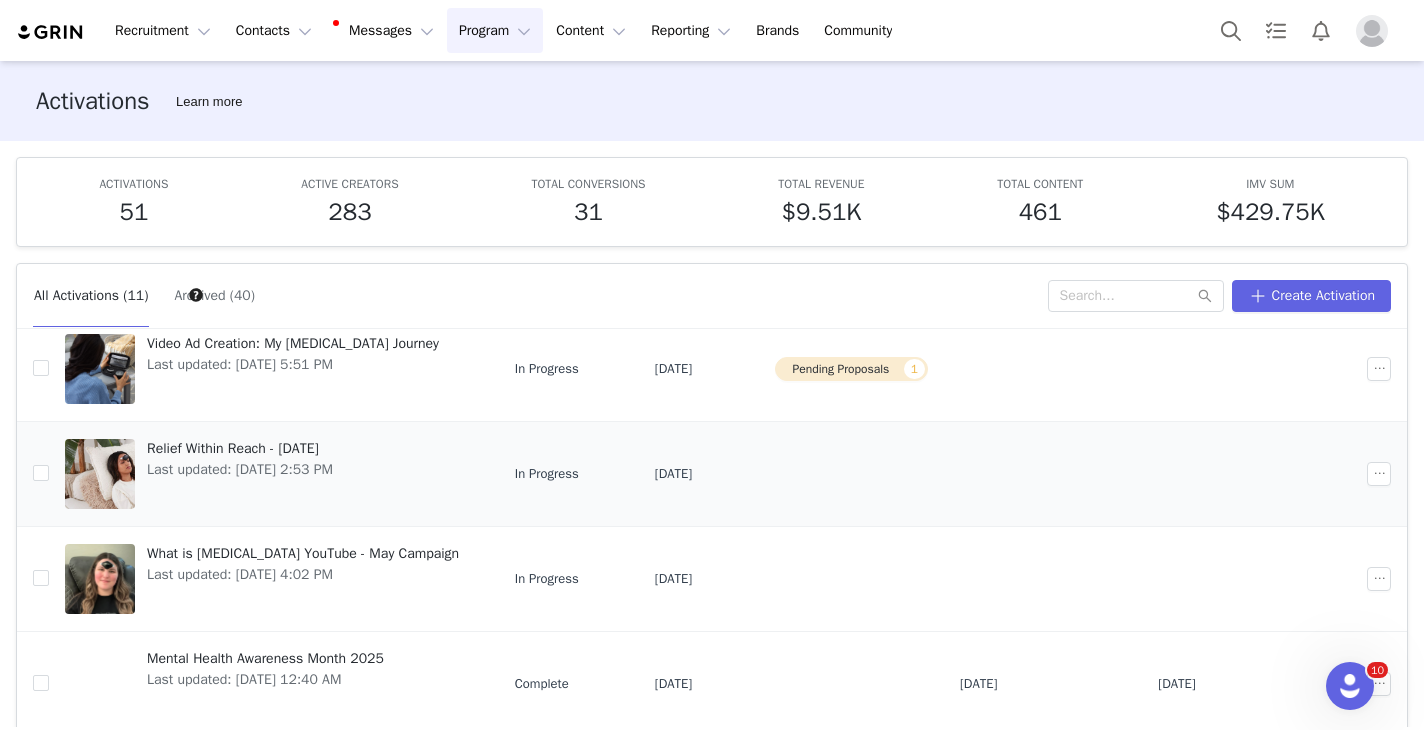 scroll, scrollTop: 280, scrollLeft: 0, axis: vertical 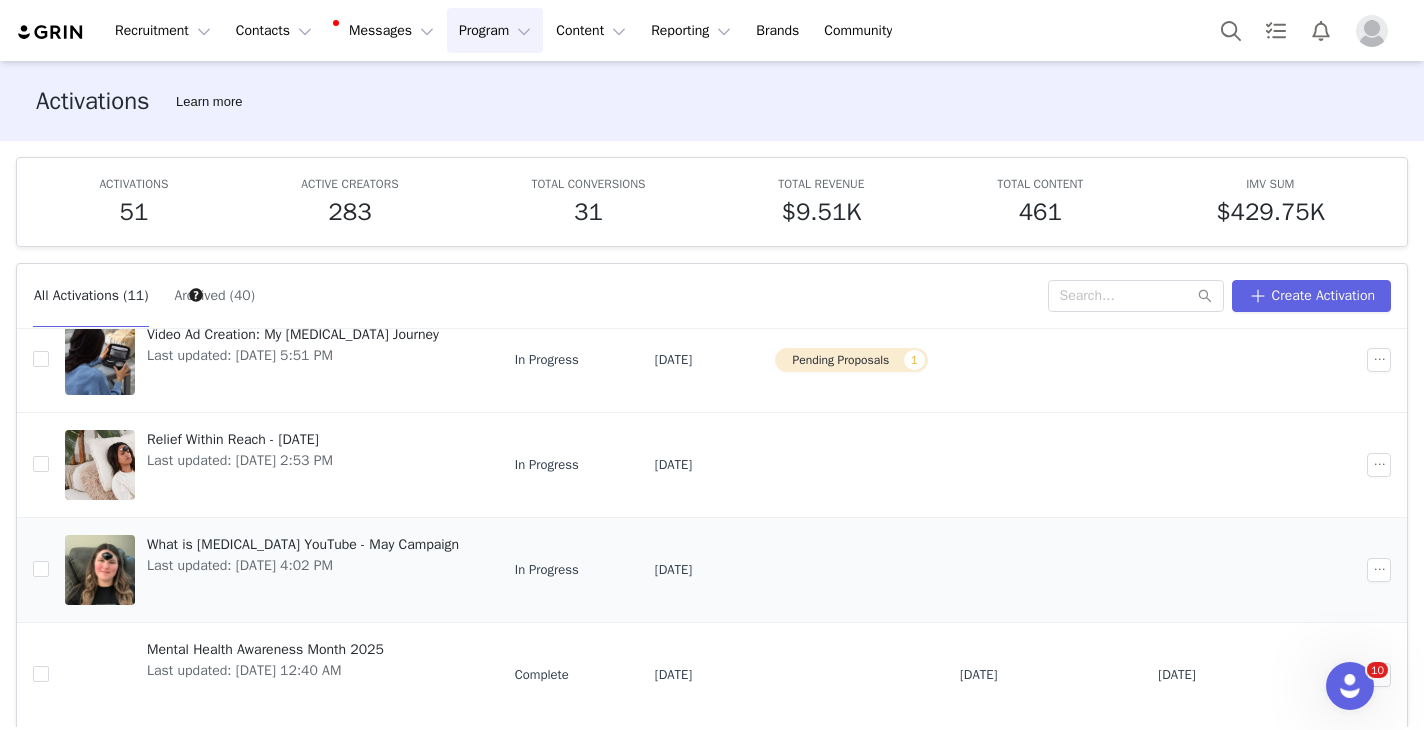click on "Last updated: [DATE] 4:02 PM" at bounding box center [303, 565] 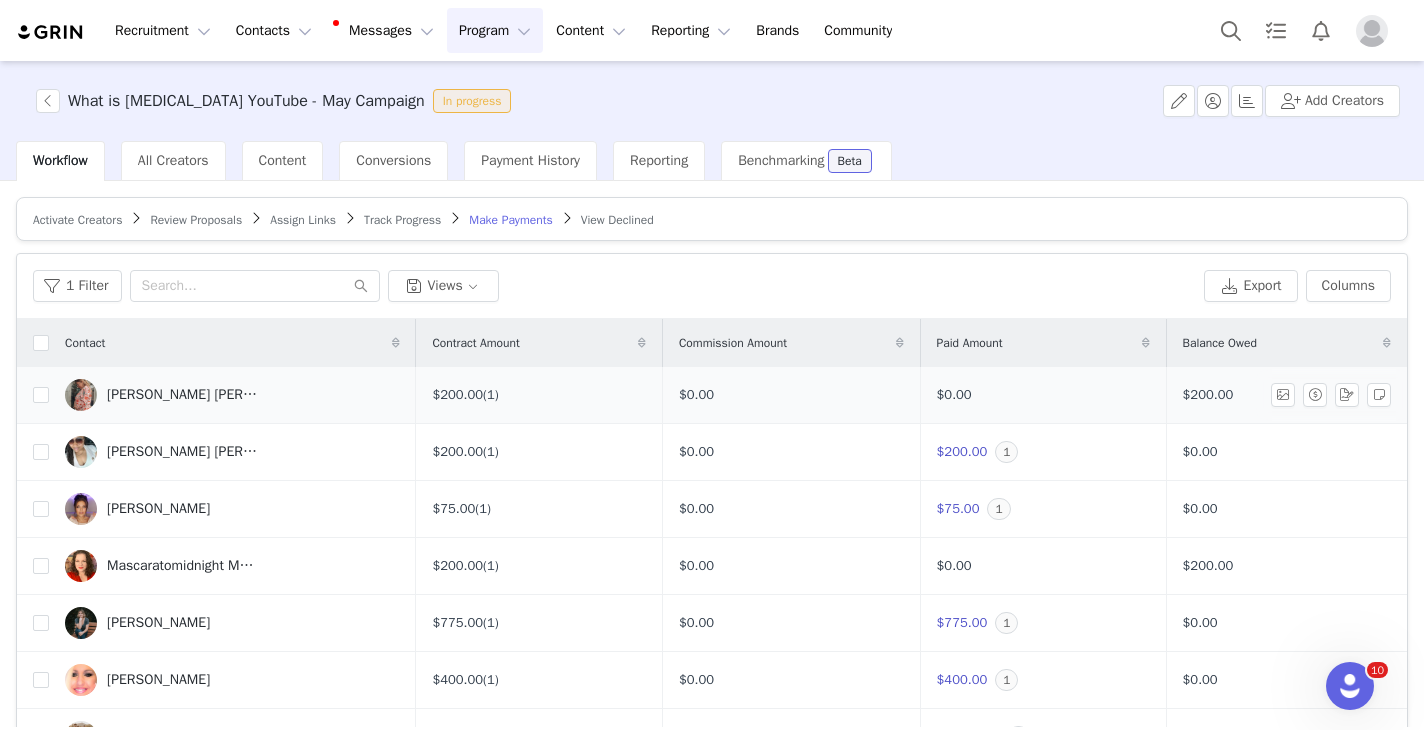 scroll, scrollTop: 128, scrollLeft: 0, axis: vertical 